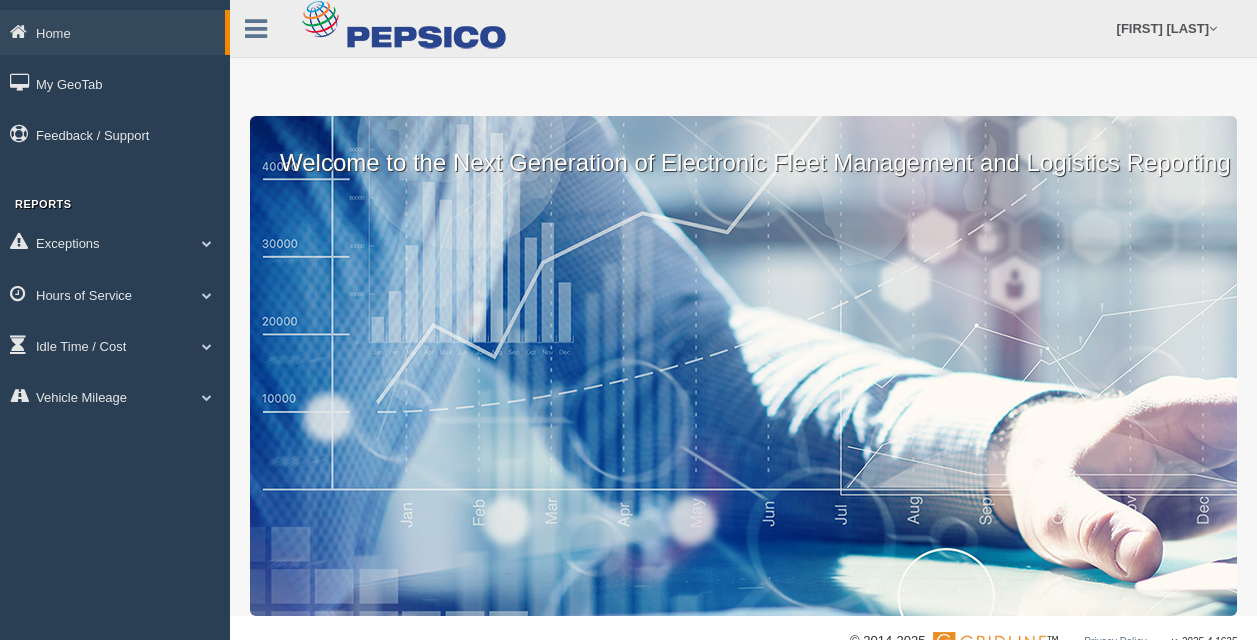 scroll, scrollTop: 0, scrollLeft: 0, axis: both 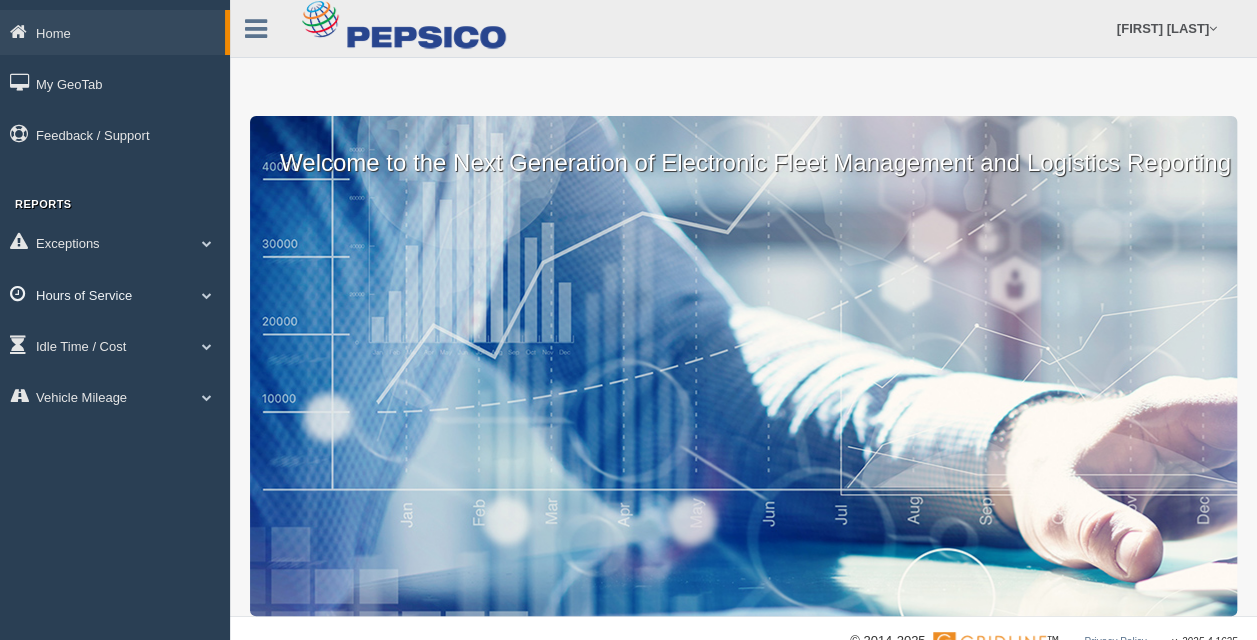 click on "Hours of Service" at bounding box center (112, 32) 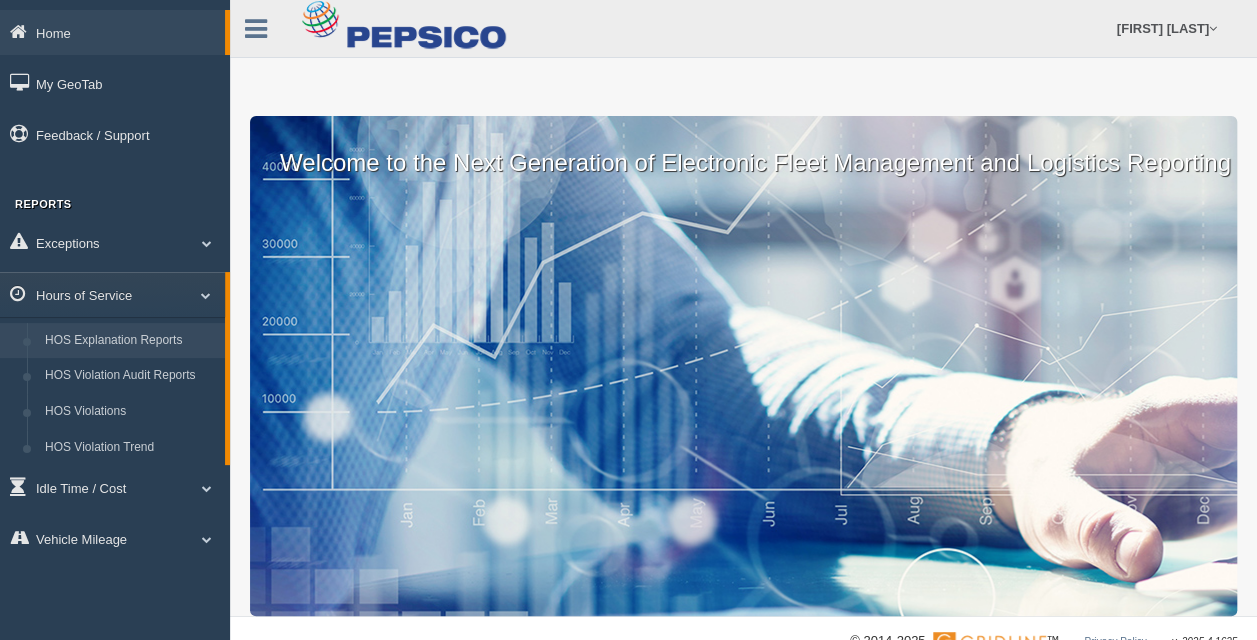 click on "HOS Explanation Reports" at bounding box center [130, 341] 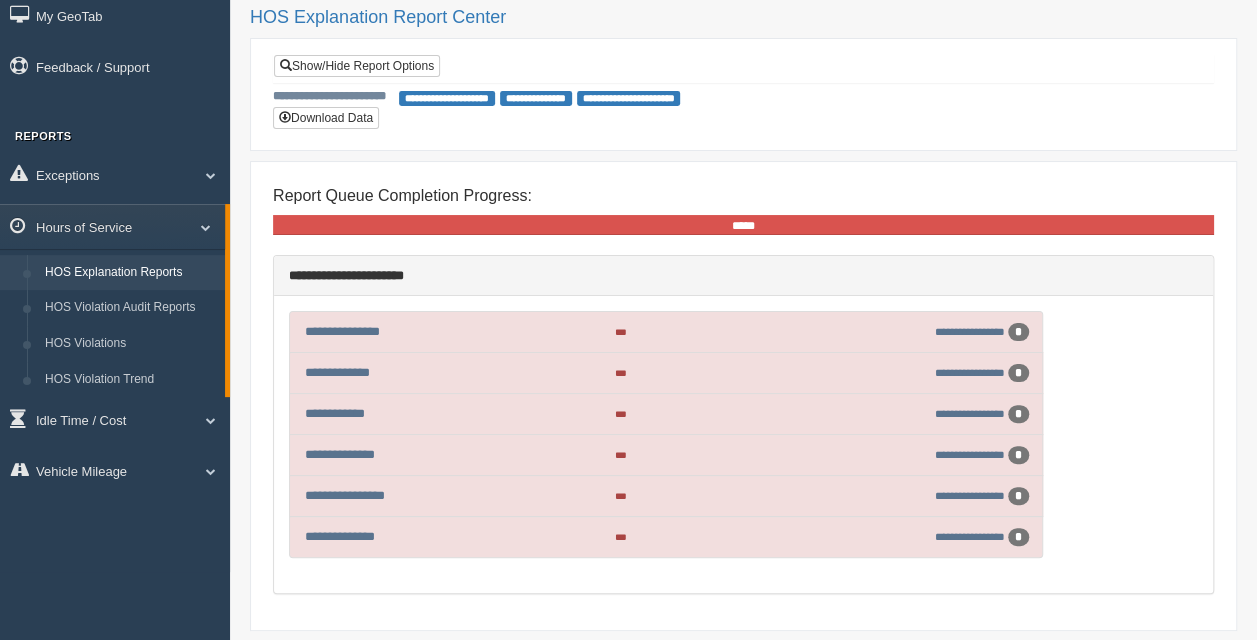 scroll, scrollTop: 100, scrollLeft: 0, axis: vertical 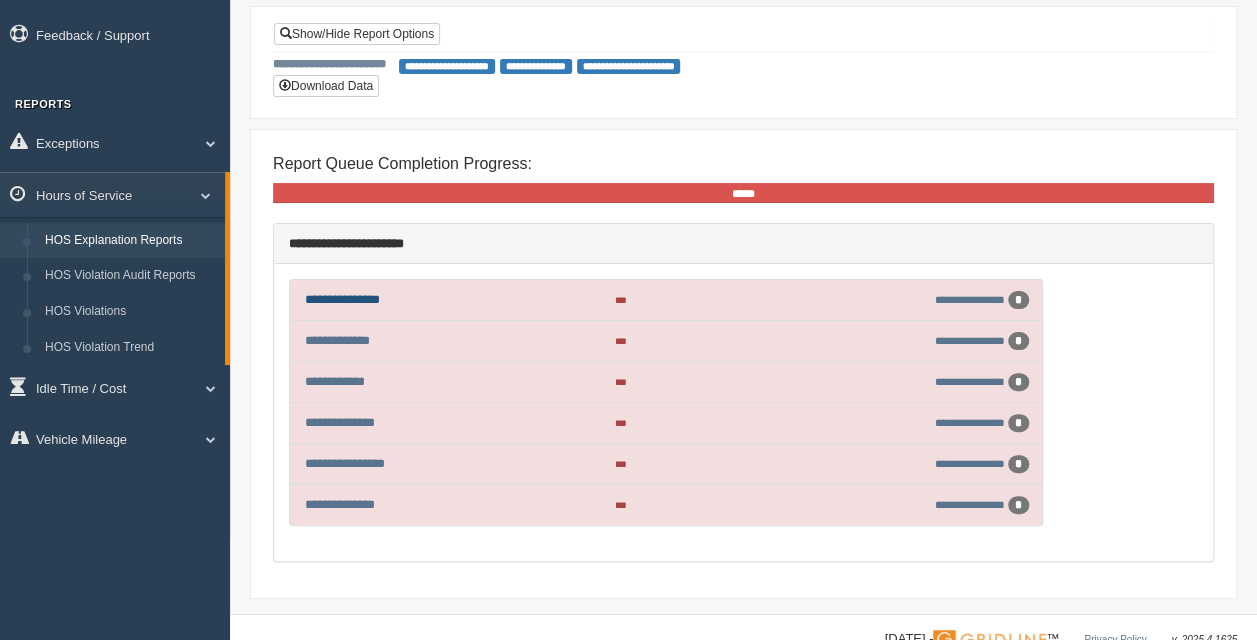 click on "**********" at bounding box center (342, 299) 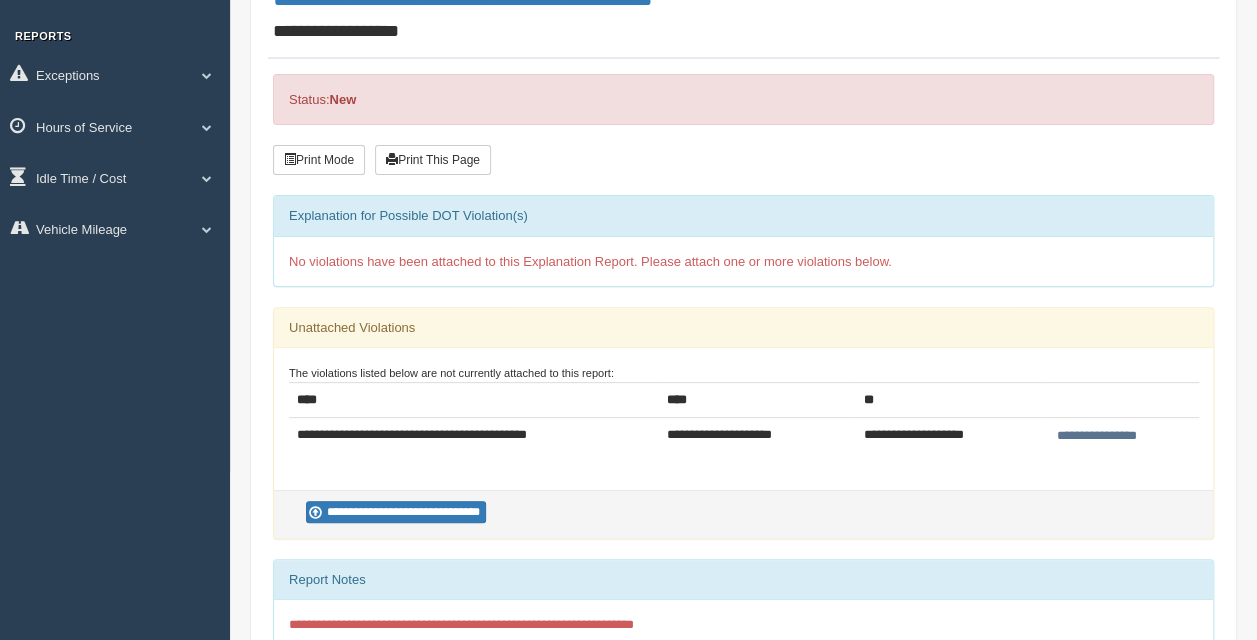 scroll, scrollTop: 200, scrollLeft: 0, axis: vertical 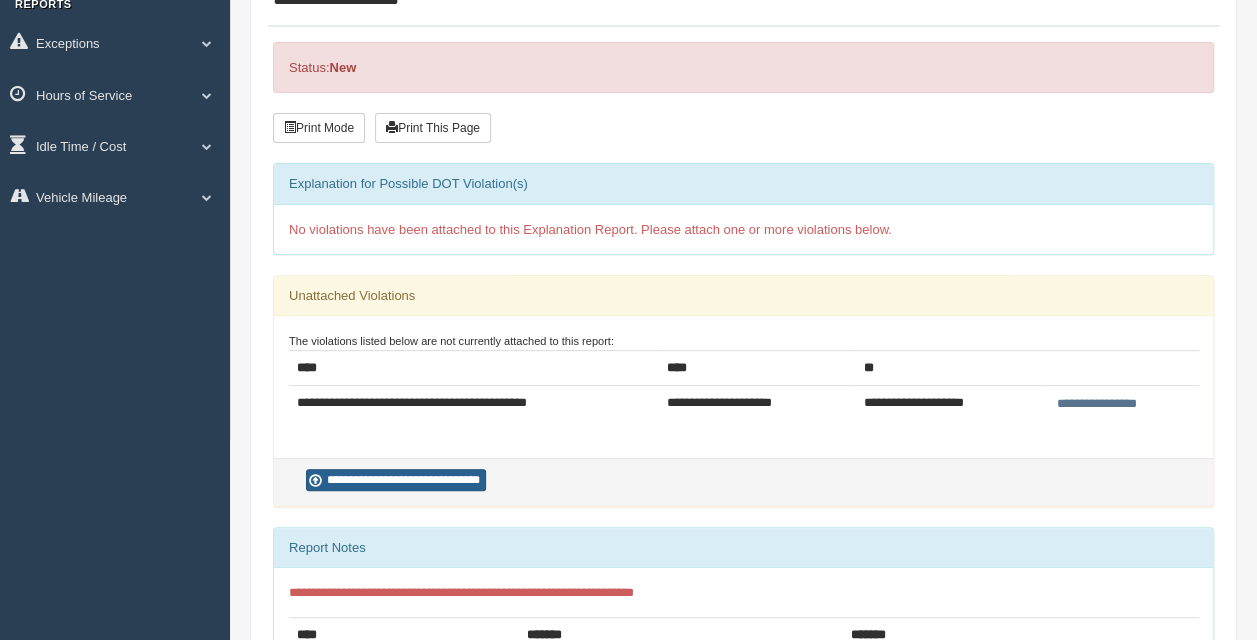 click on "**********" at bounding box center (396, 480) 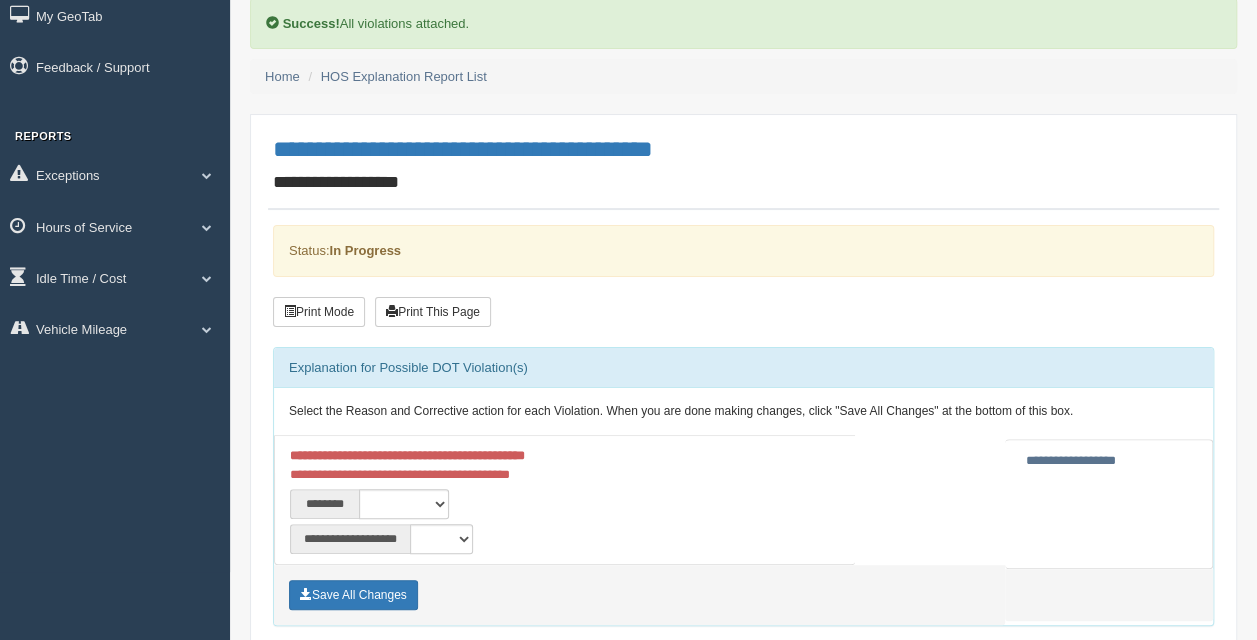 scroll, scrollTop: 100, scrollLeft: 0, axis: vertical 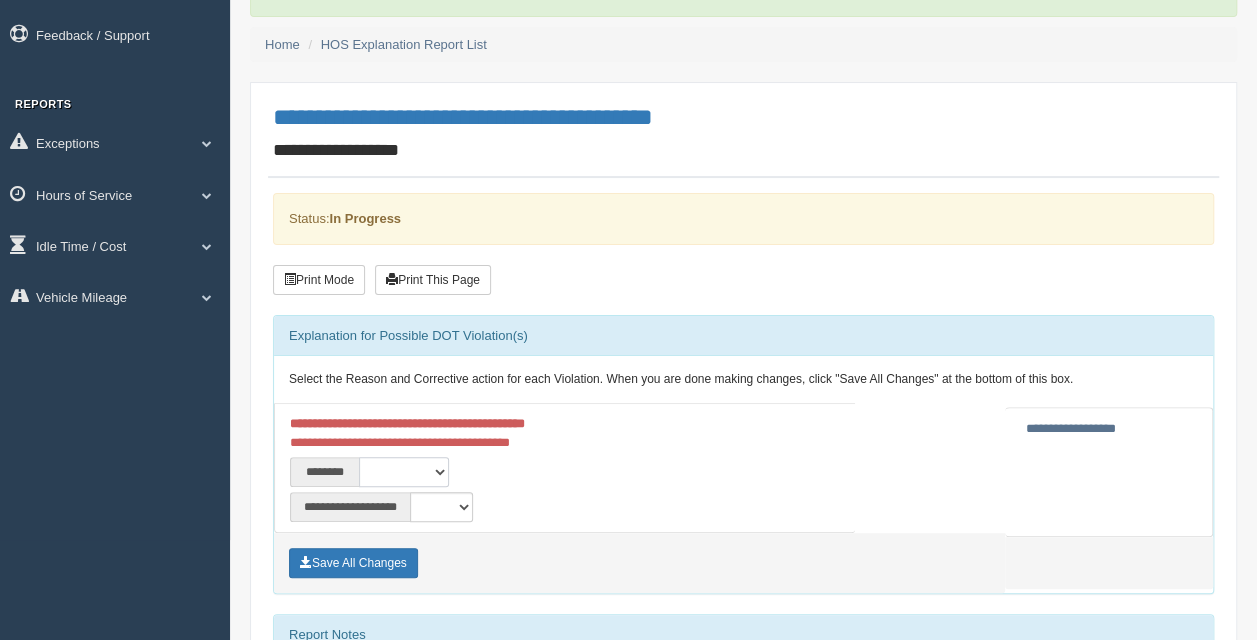 click on "**********" at bounding box center (404, 472) 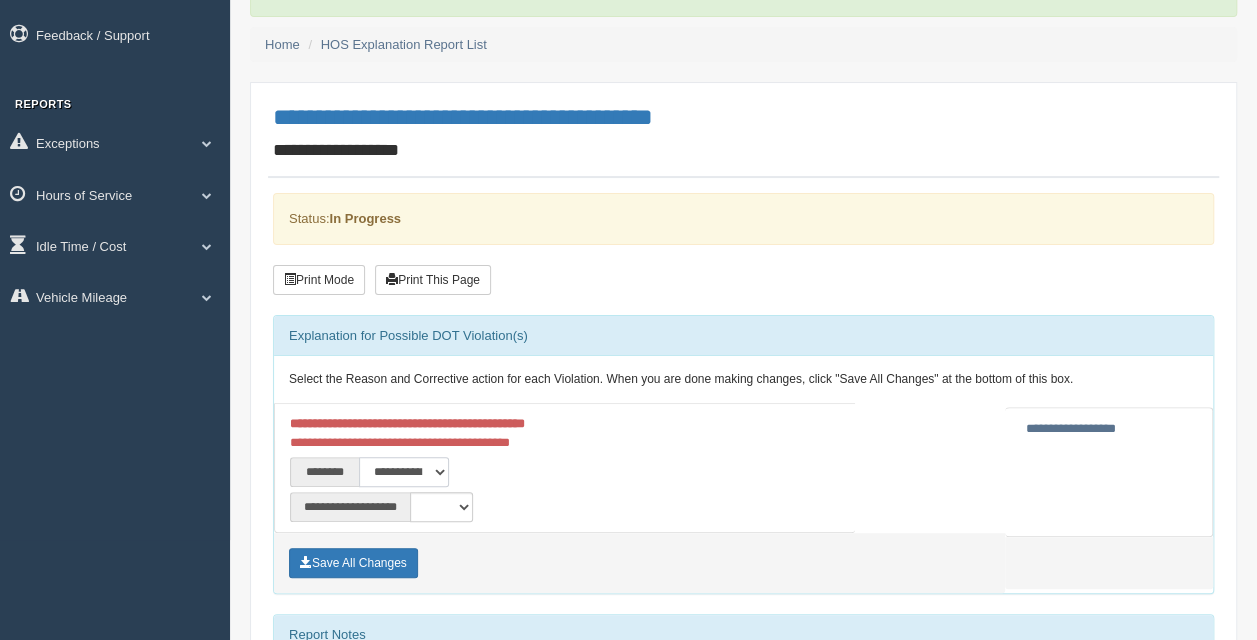 click on "**********" at bounding box center (404, 472) 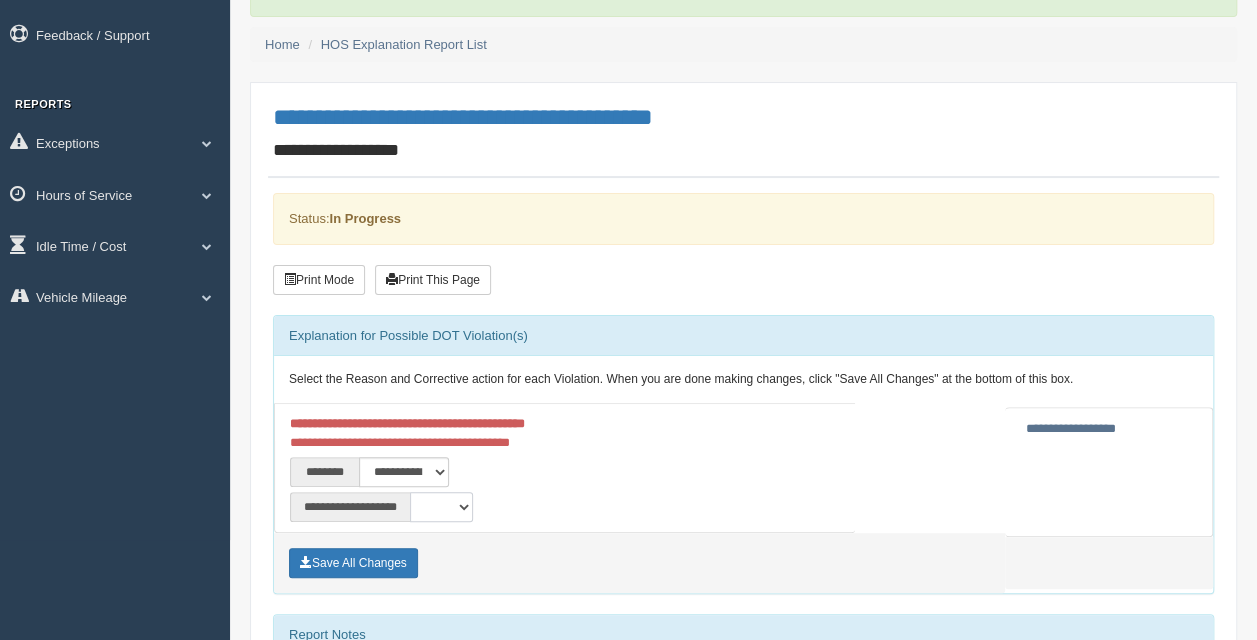 click on "**********" at bounding box center [441, 507] 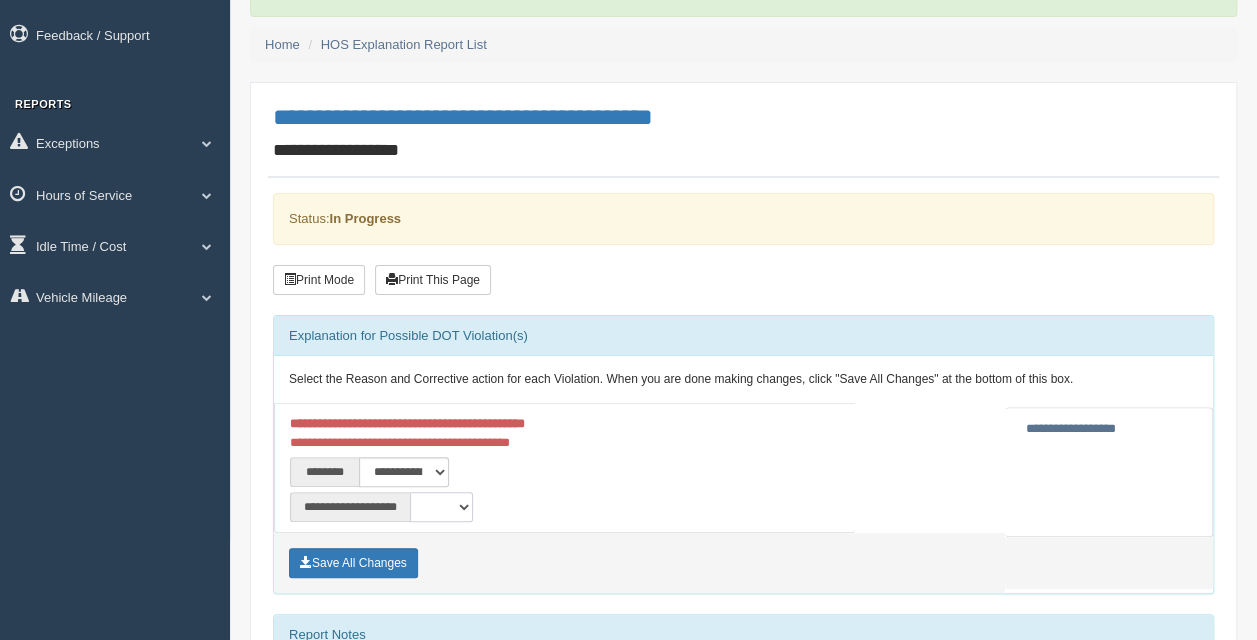 select on "*" 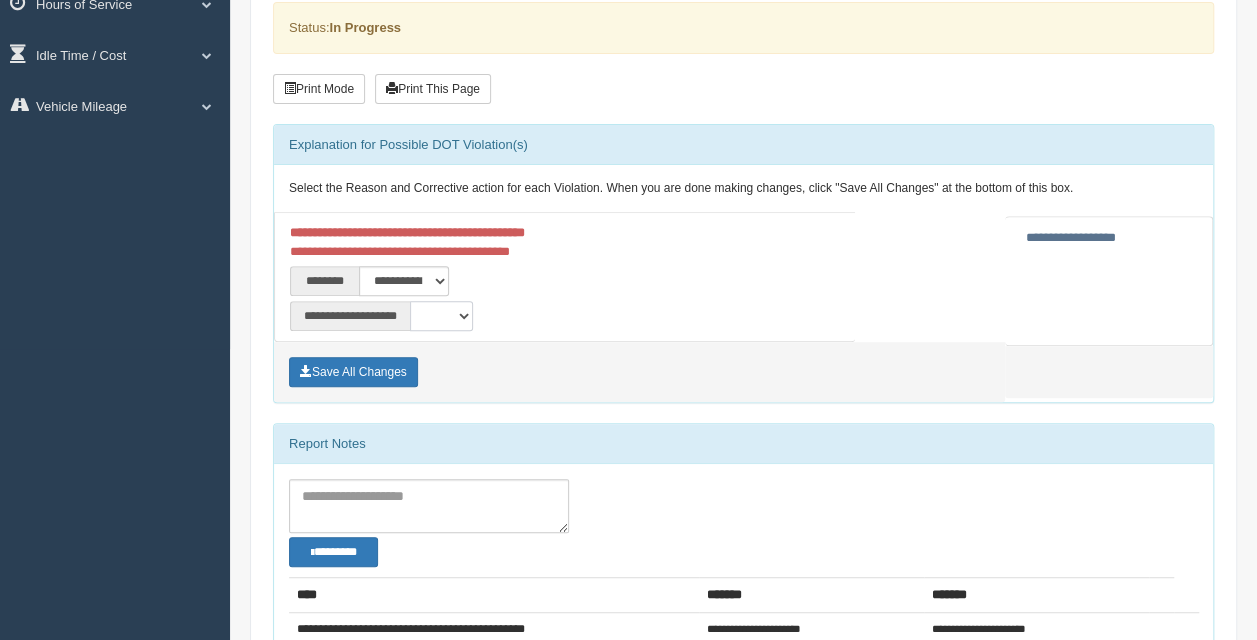 scroll, scrollTop: 300, scrollLeft: 0, axis: vertical 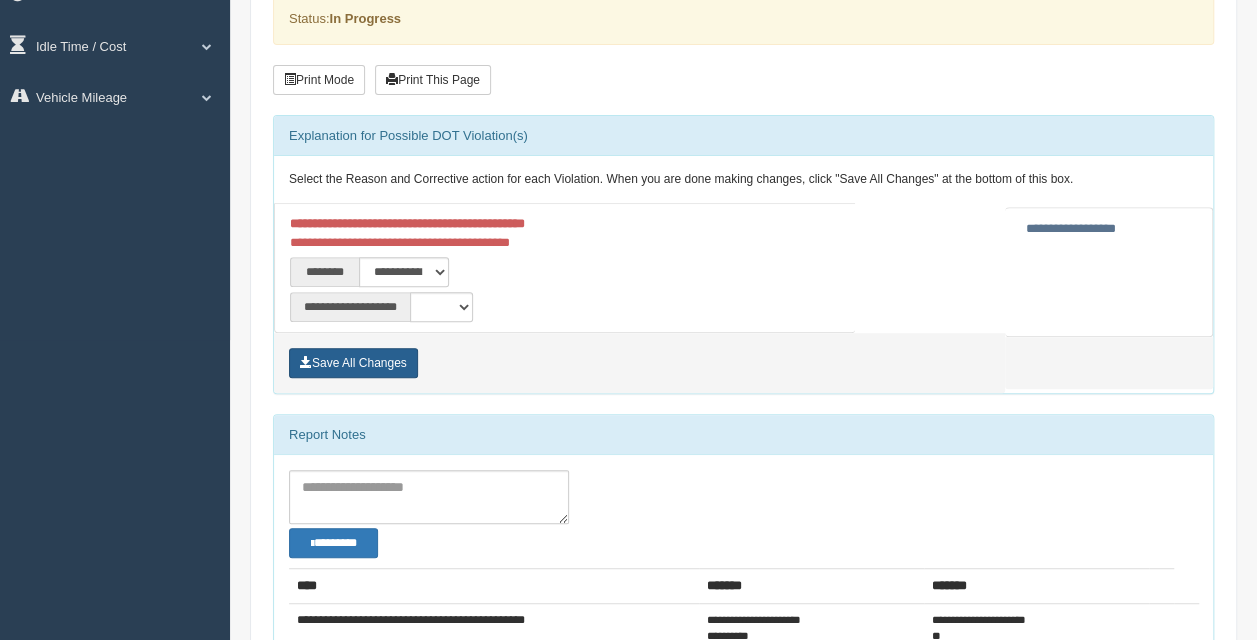 click on "Save All Changes" at bounding box center [353, 363] 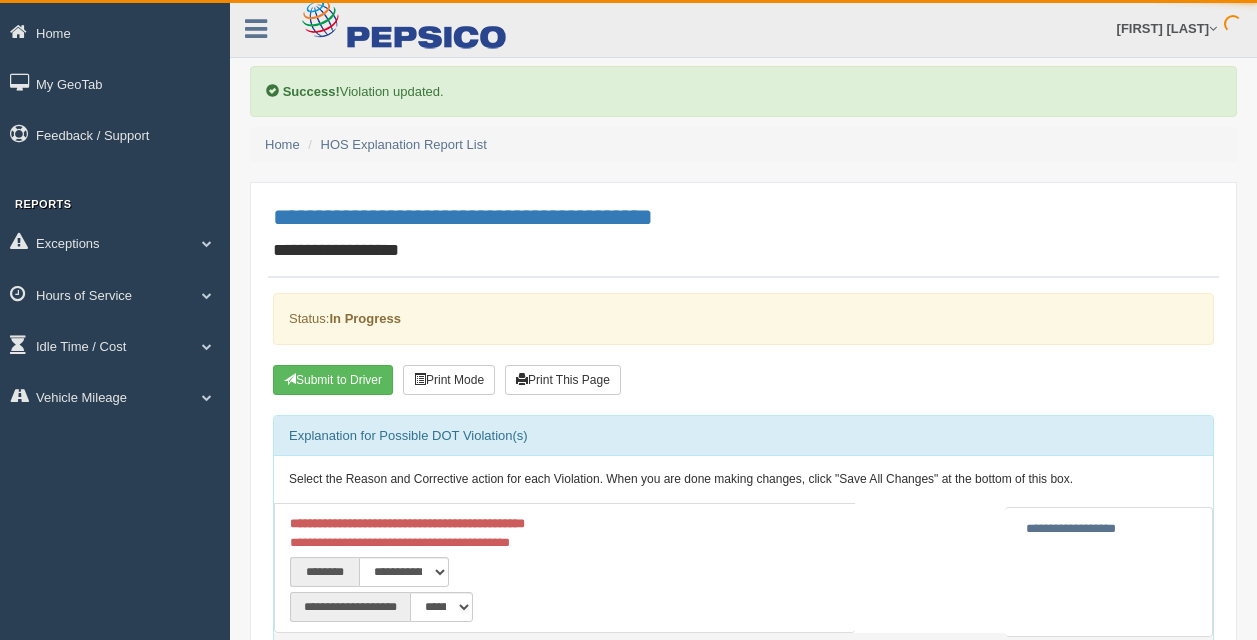 scroll, scrollTop: 0, scrollLeft: 0, axis: both 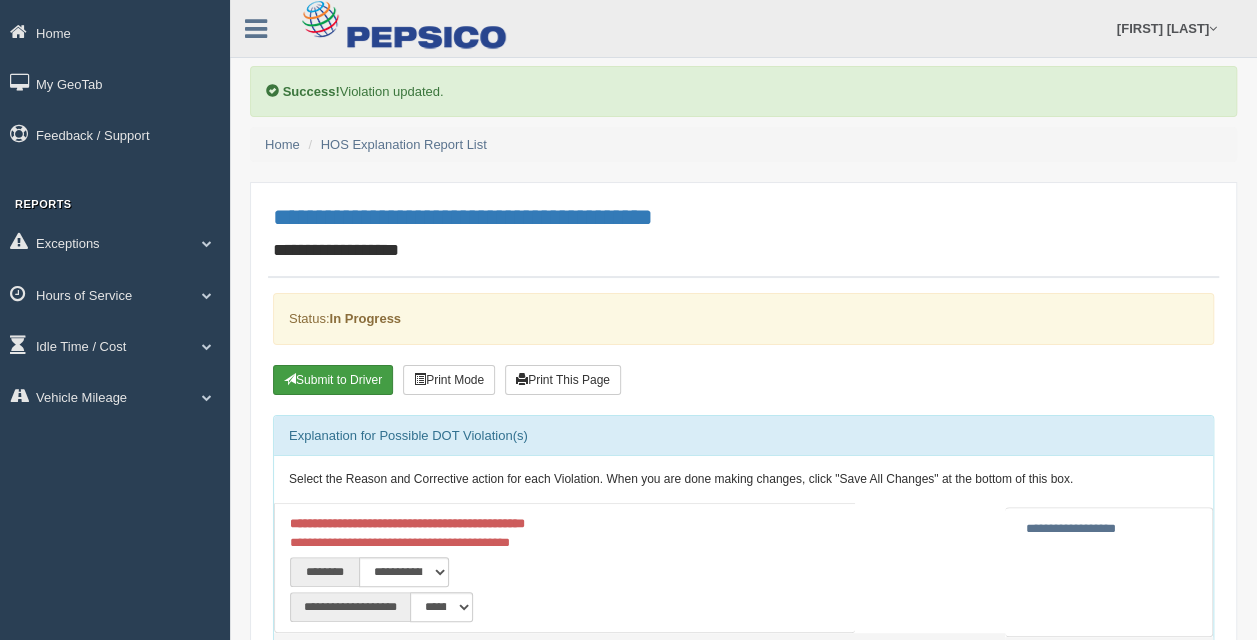 click on "Submit to Driver" at bounding box center [333, 380] 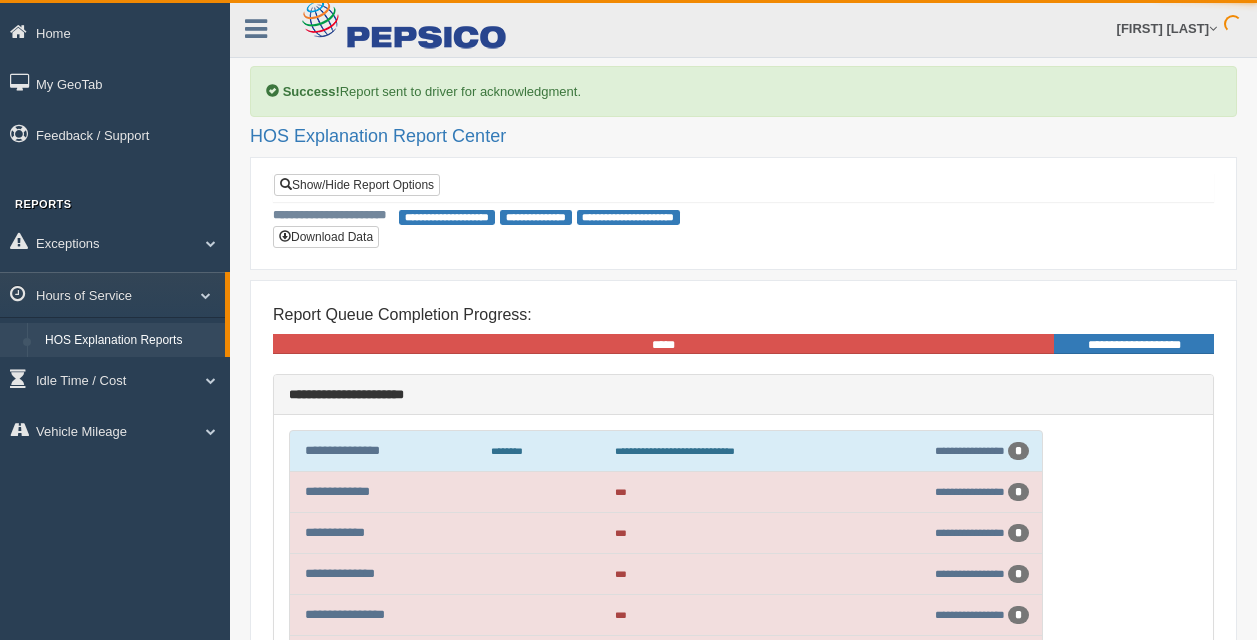 scroll, scrollTop: 0, scrollLeft: 0, axis: both 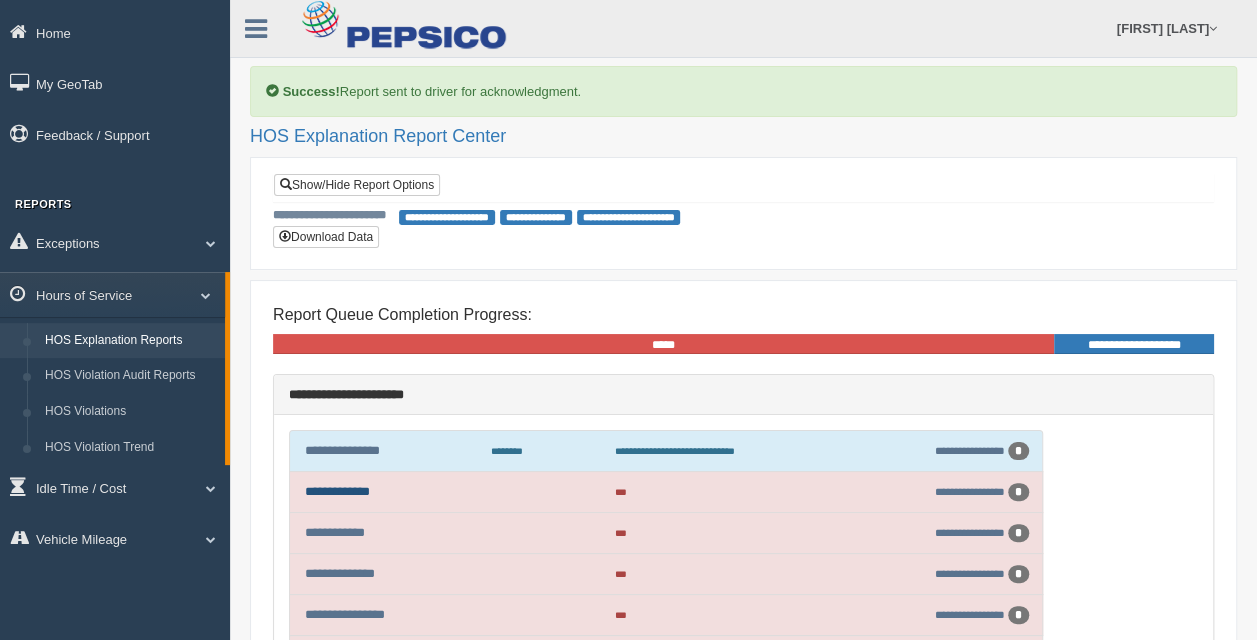 click on "**********" at bounding box center (337, 491) 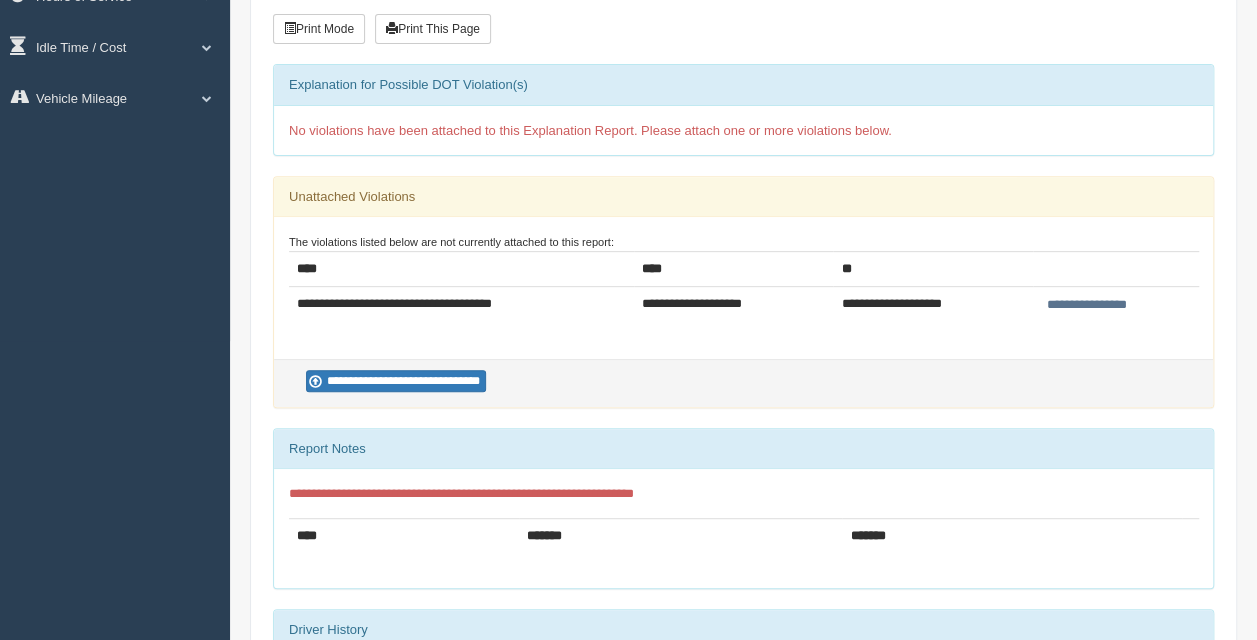 scroll, scrollTop: 300, scrollLeft: 0, axis: vertical 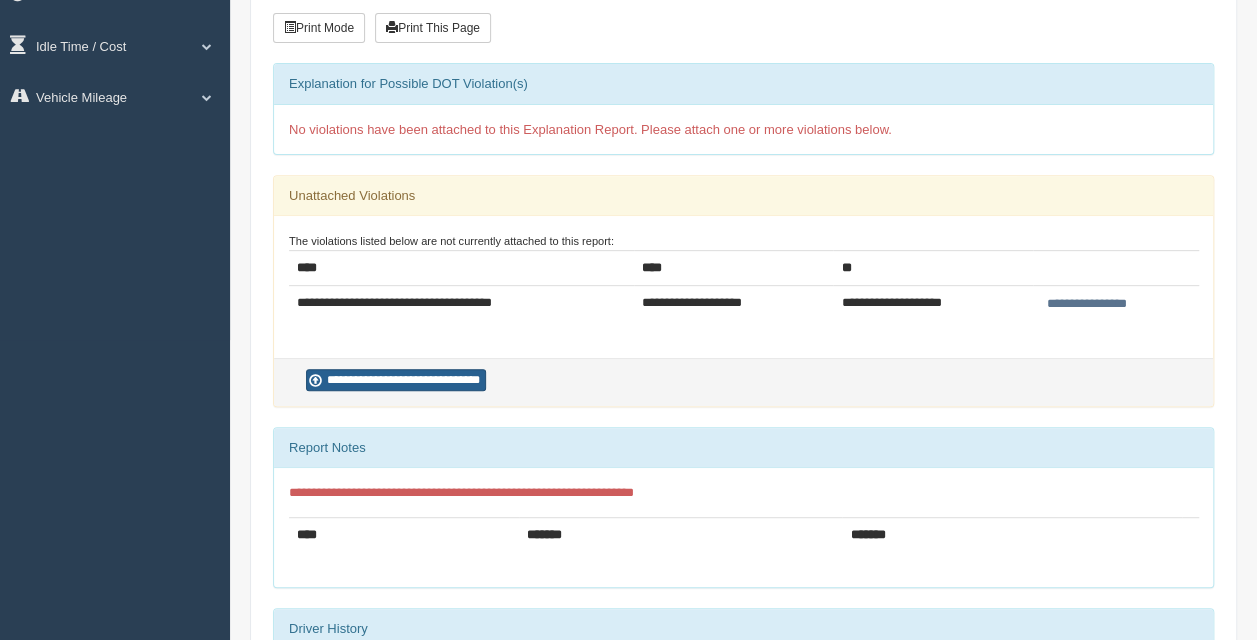 click on "**********" at bounding box center (396, 380) 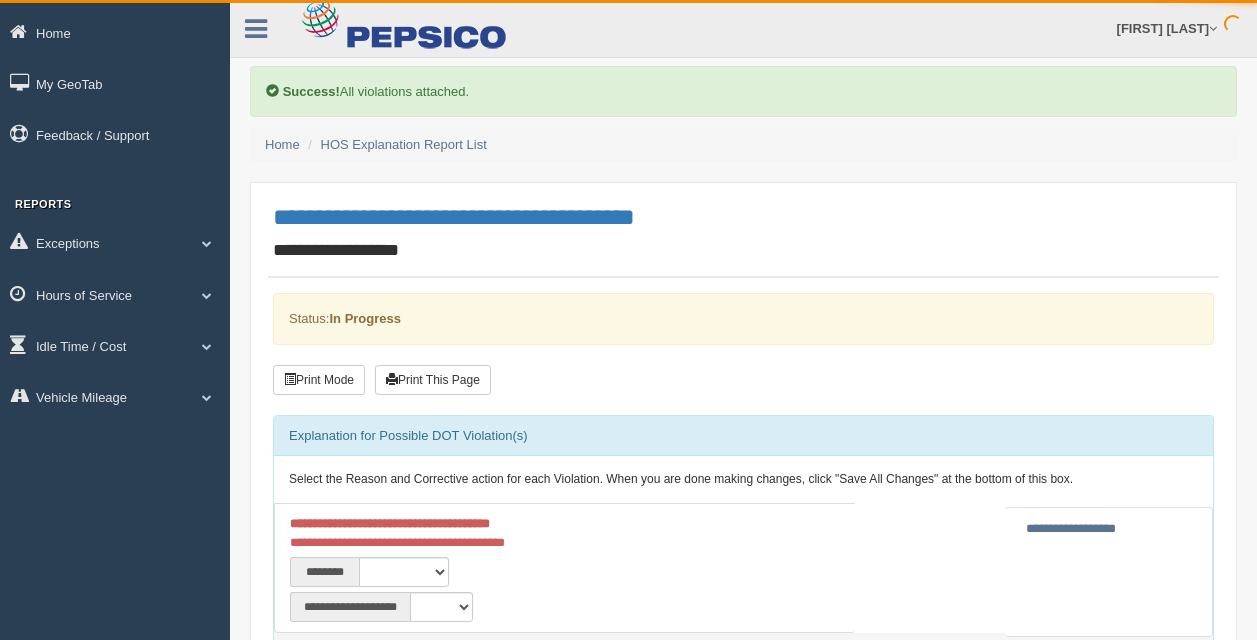 scroll, scrollTop: 0, scrollLeft: 0, axis: both 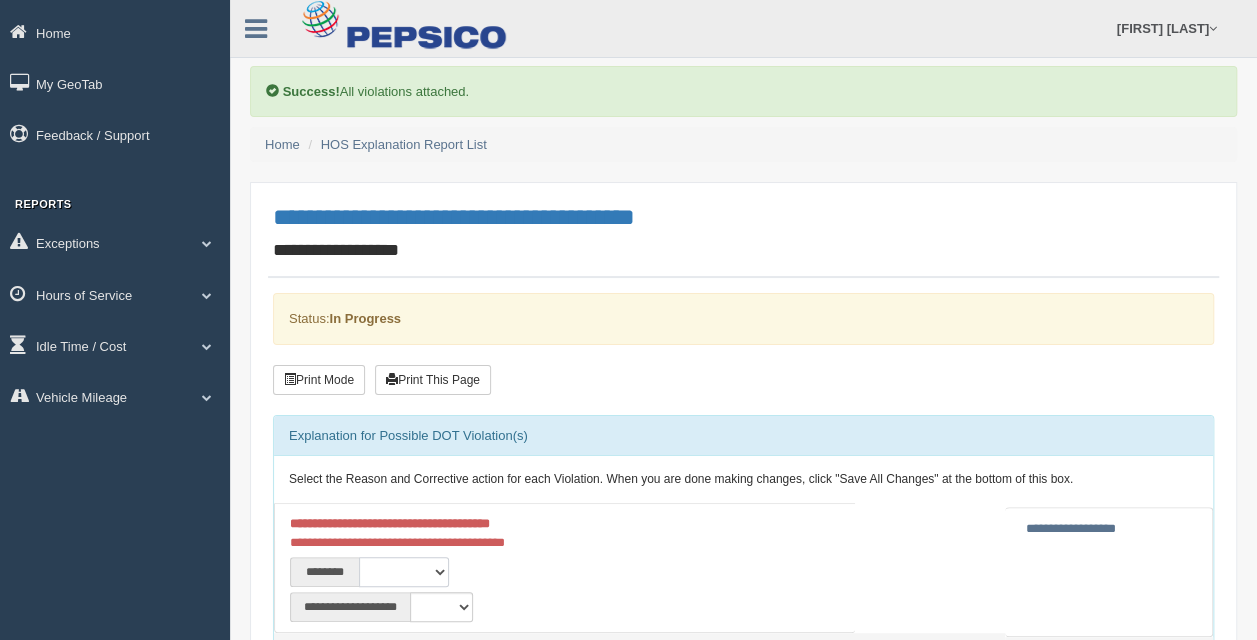 click on "**********" at bounding box center [404, 572] 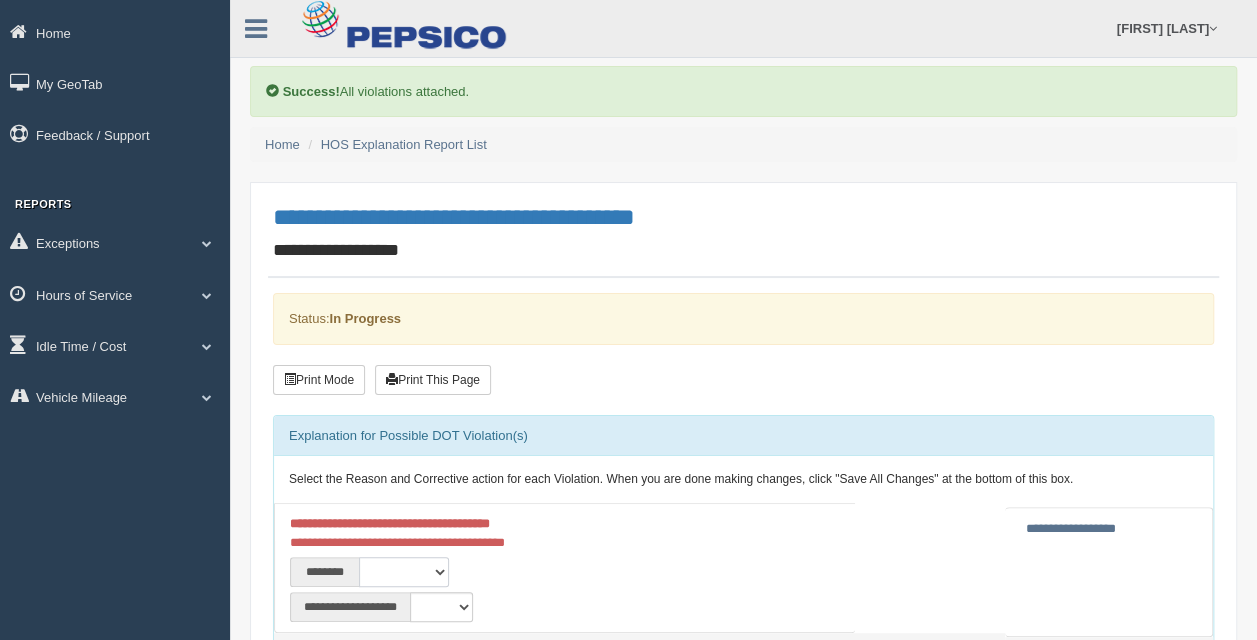 select on "****" 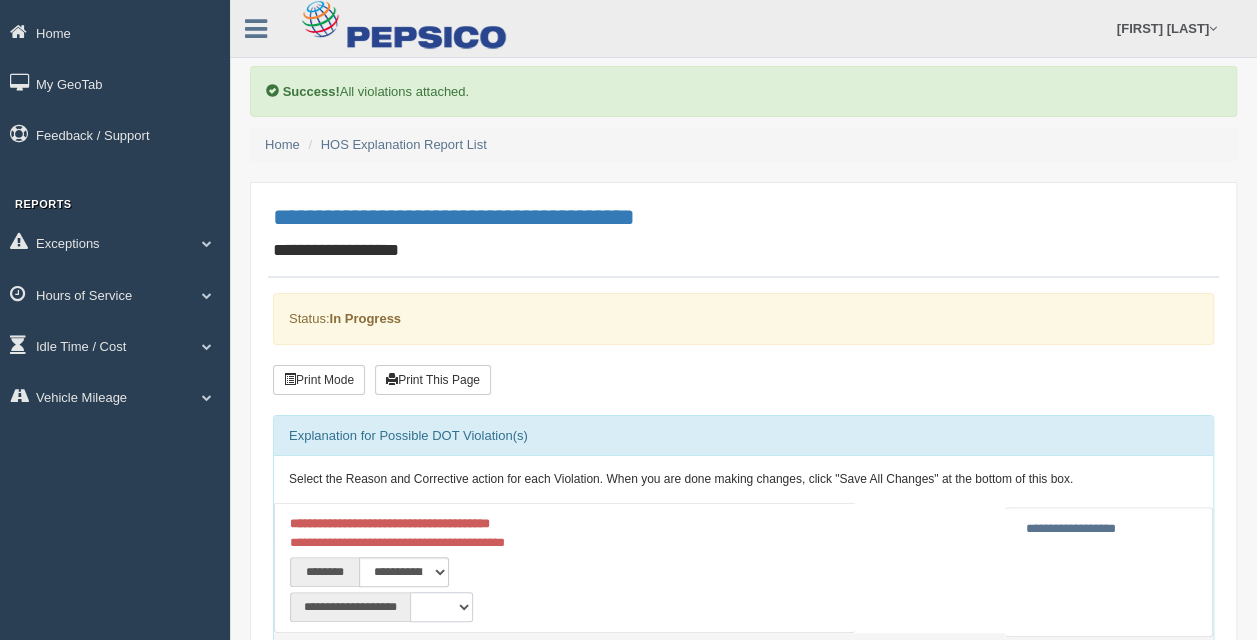 click on "**********" at bounding box center [441, 607] 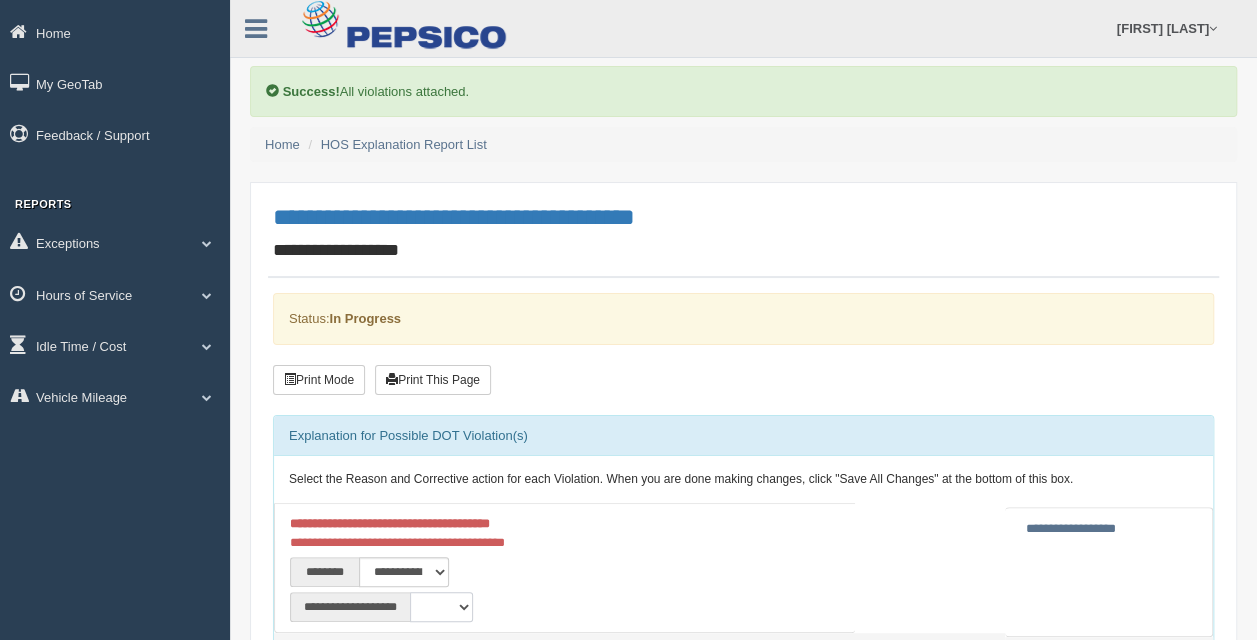 select on "*" 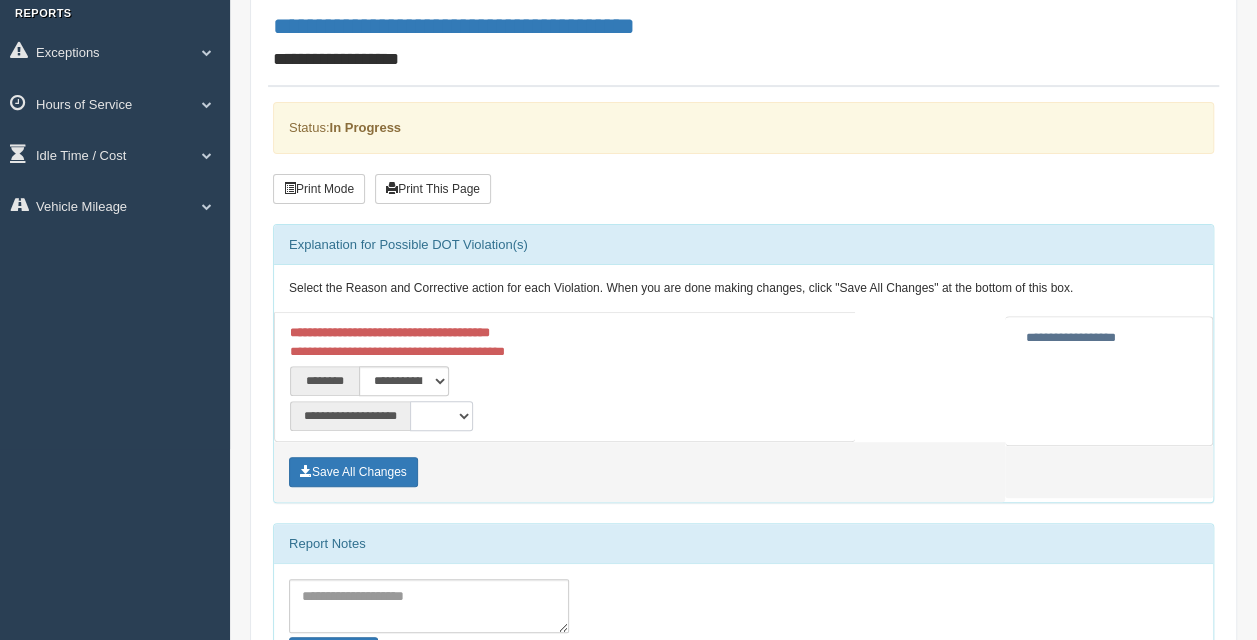 scroll, scrollTop: 200, scrollLeft: 0, axis: vertical 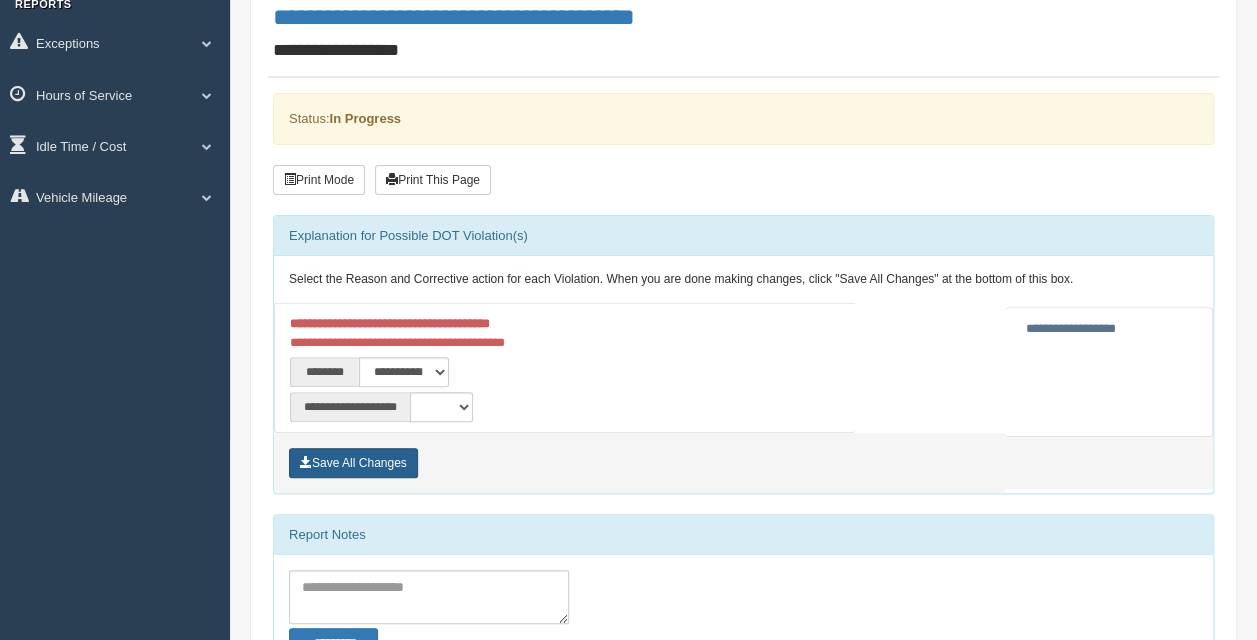 click on "Save All Changes" at bounding box center [353, 463] 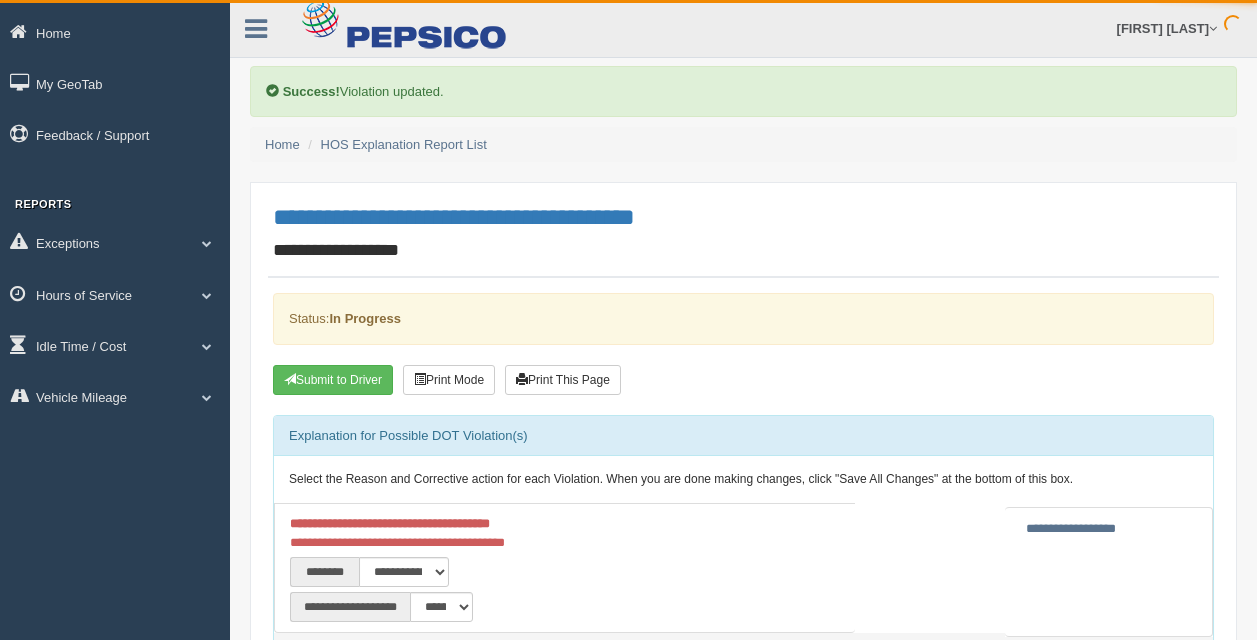 scroll, scrollTop: 0, scrollLeft: 0, axis: both 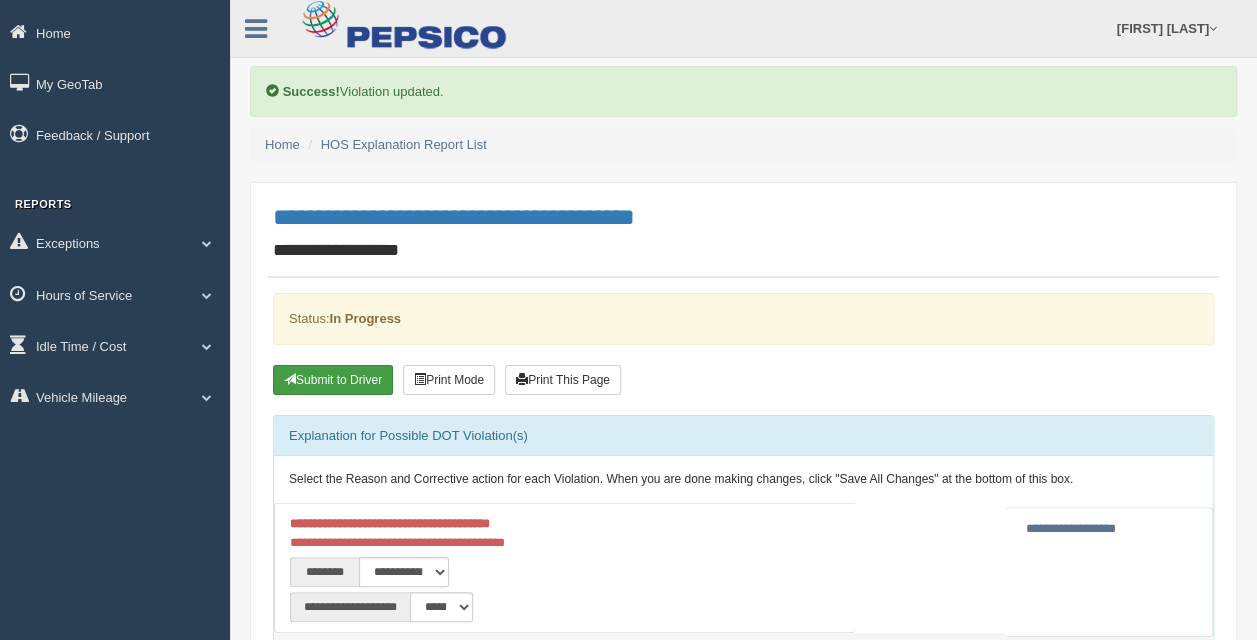 click on "Submit to Driver" at bounding box center [333, 380] 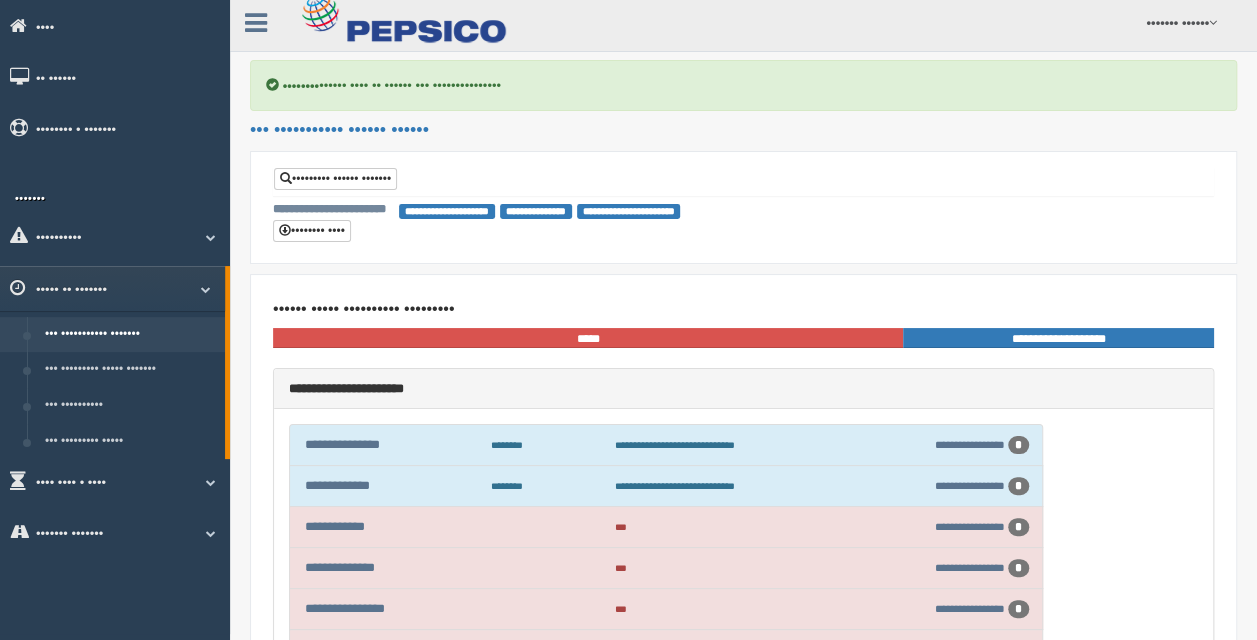 scroll, scrollTop: 100, scrollLeft: 0, axis: vertical 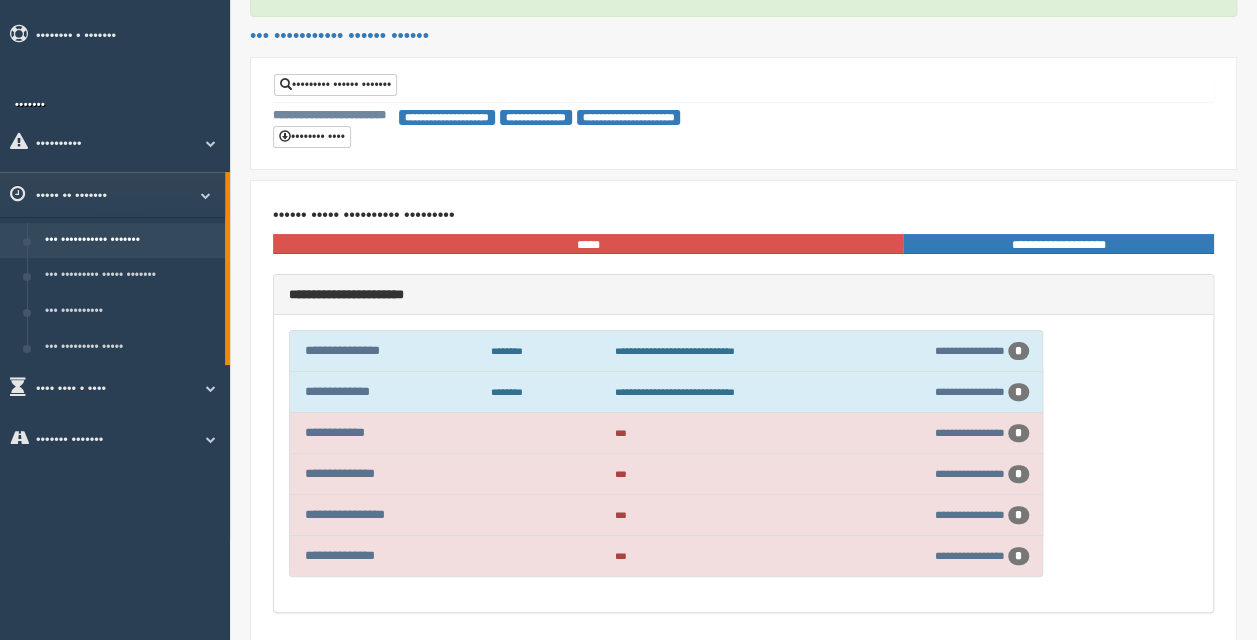 click on "**********" at bounding box center [666, 433] 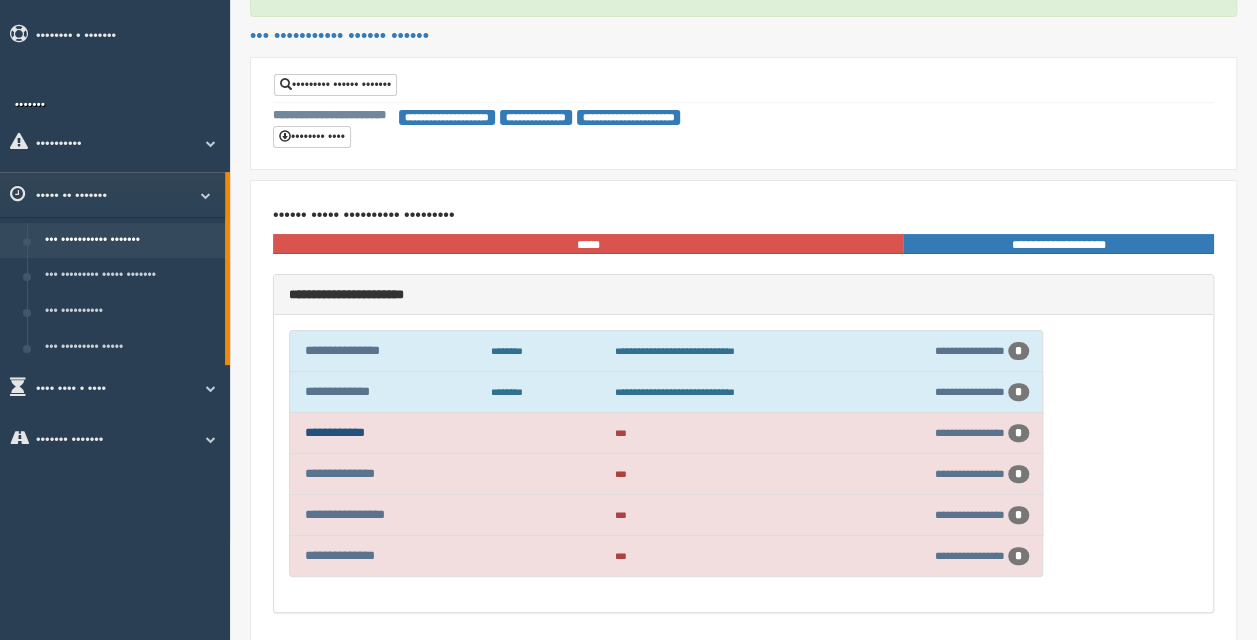 click on "**********" at bounding box center [335, 432] 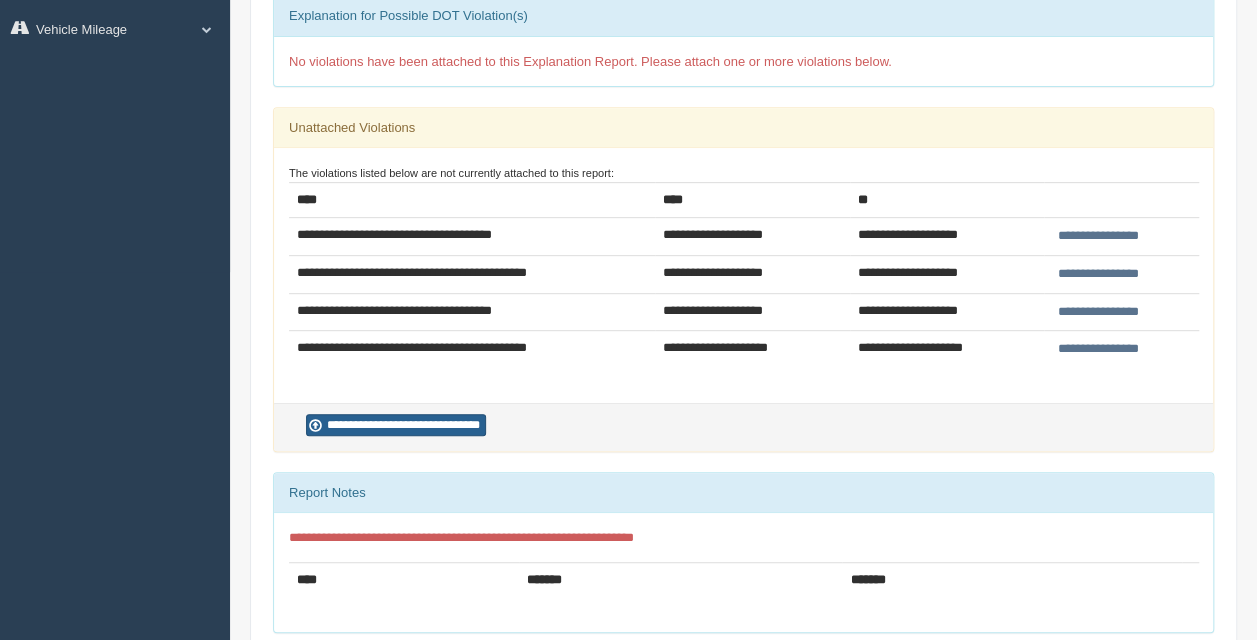 scroll, scrollTop: 400, scrollLeft: 0, axis: vertical 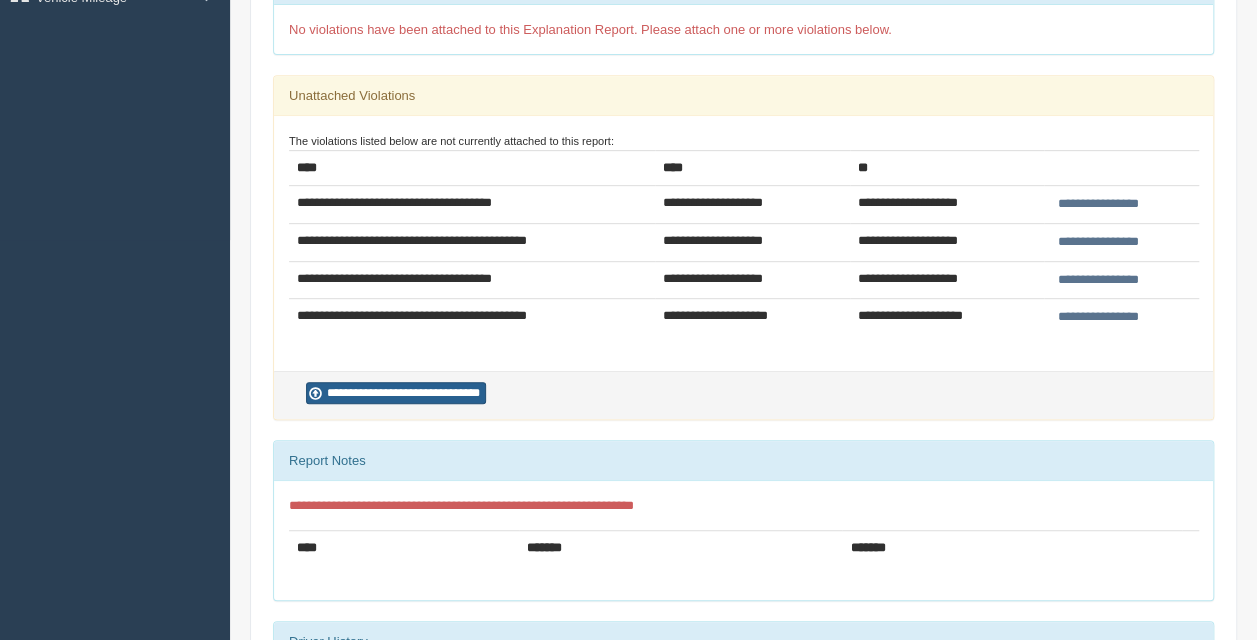click on "**********" at bounding box center [396, 393] 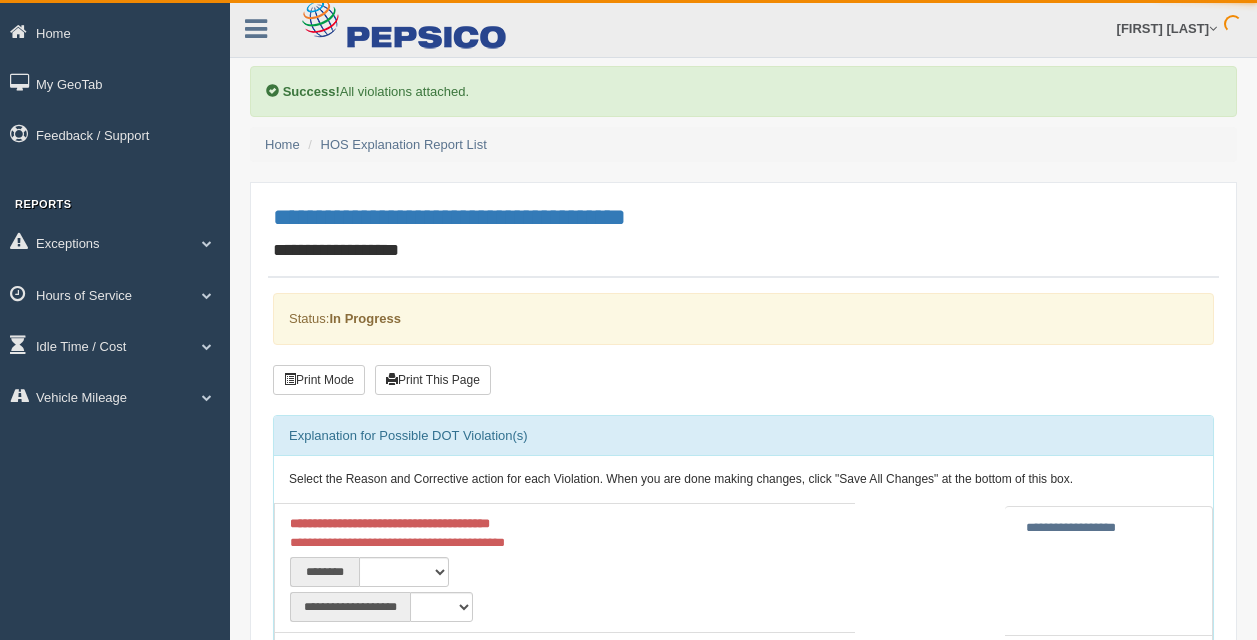 scroll, scrollTop: 0, scrollLeft: 0, axis: both 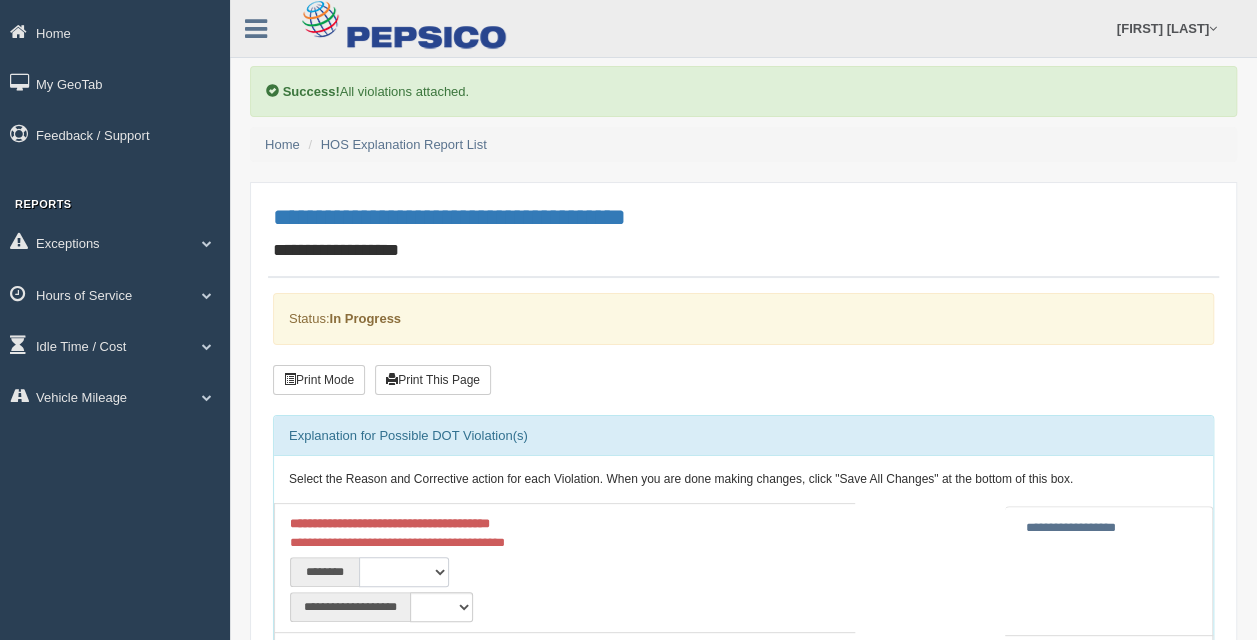 click on "**********" at bounding box center (404, 572) 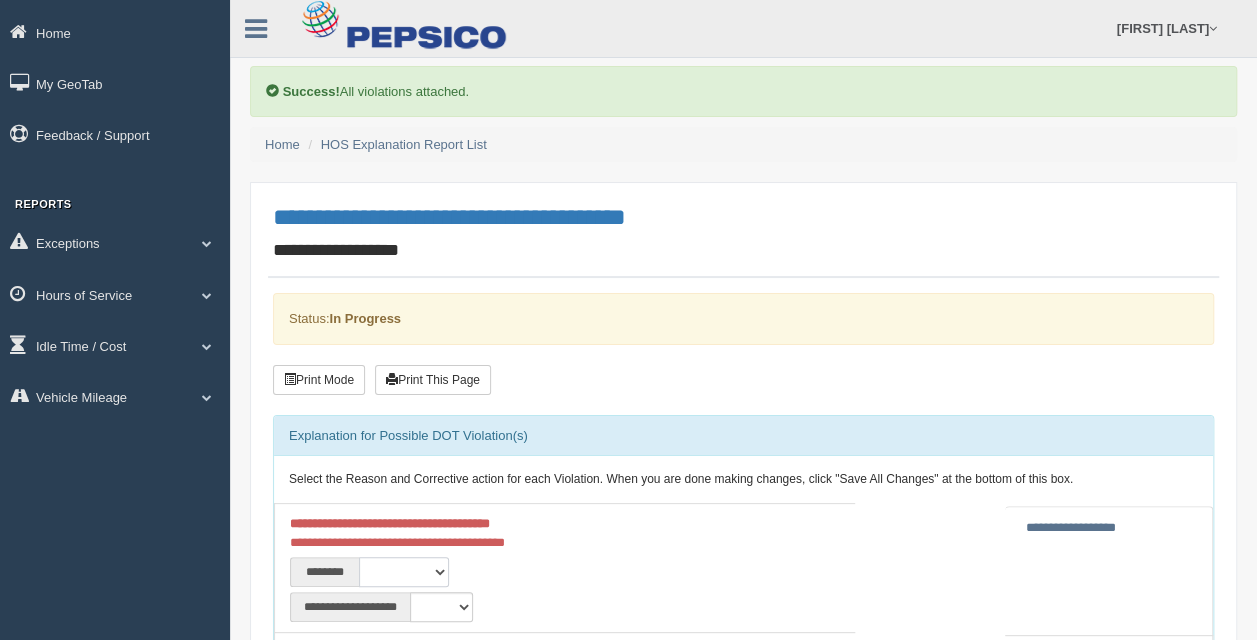 select on "***" 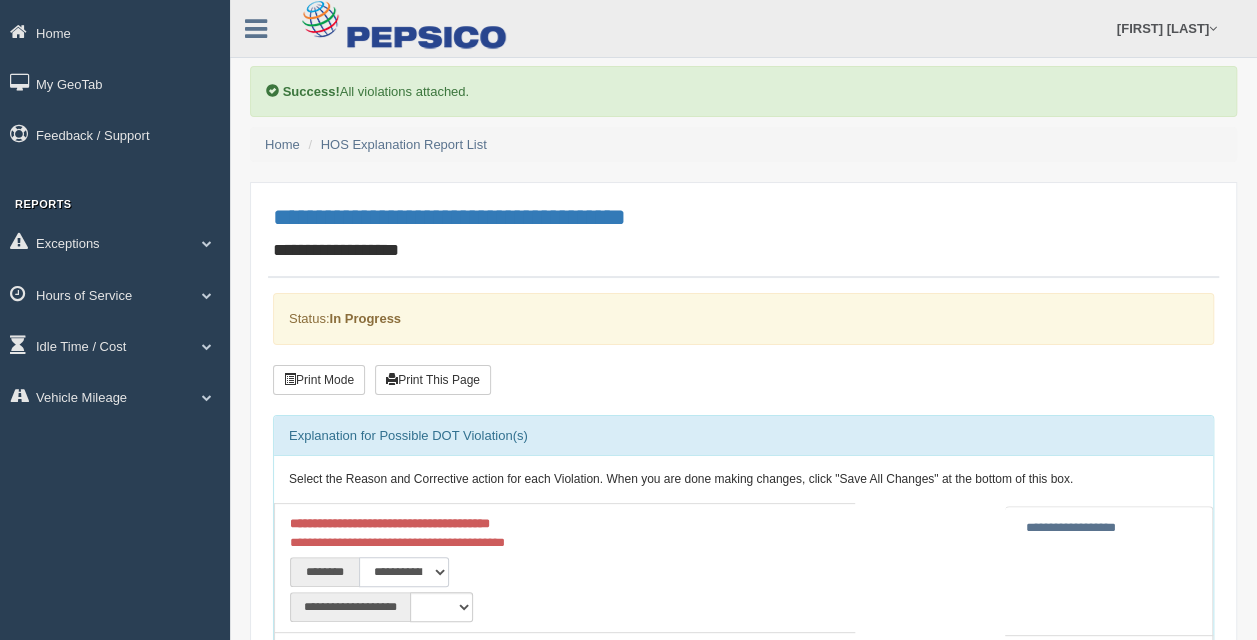 click on "**********" at bounding box center [404, 572] 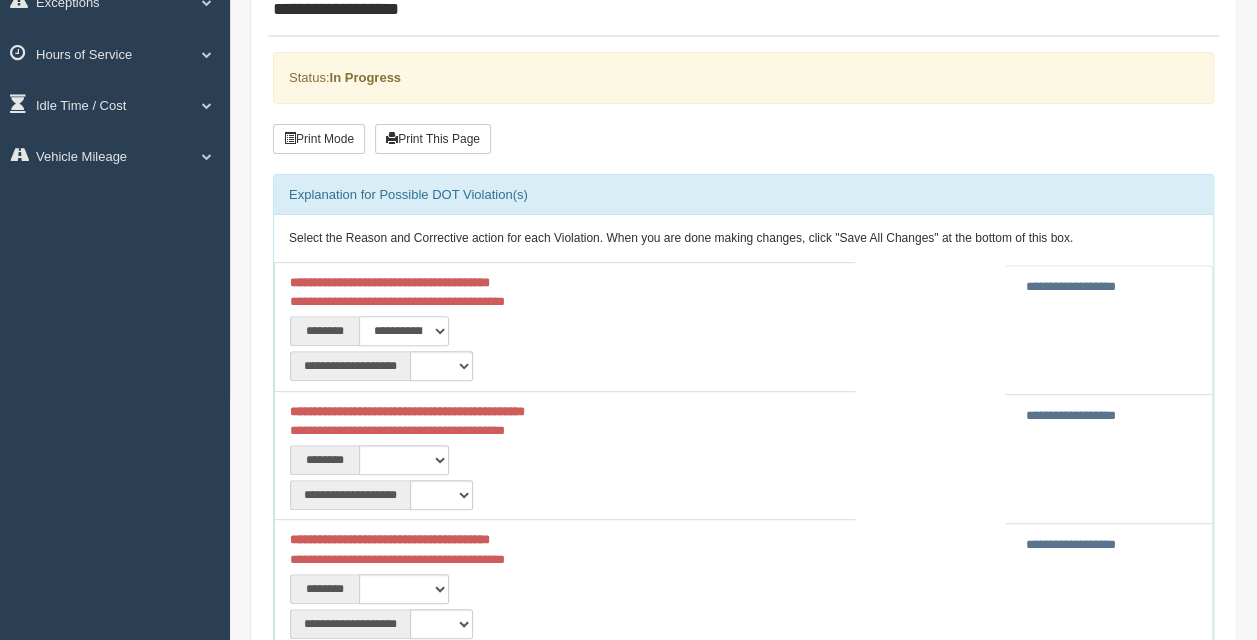 scroll, scrollTop: 300, scrollLeft: 0, axis: vertical 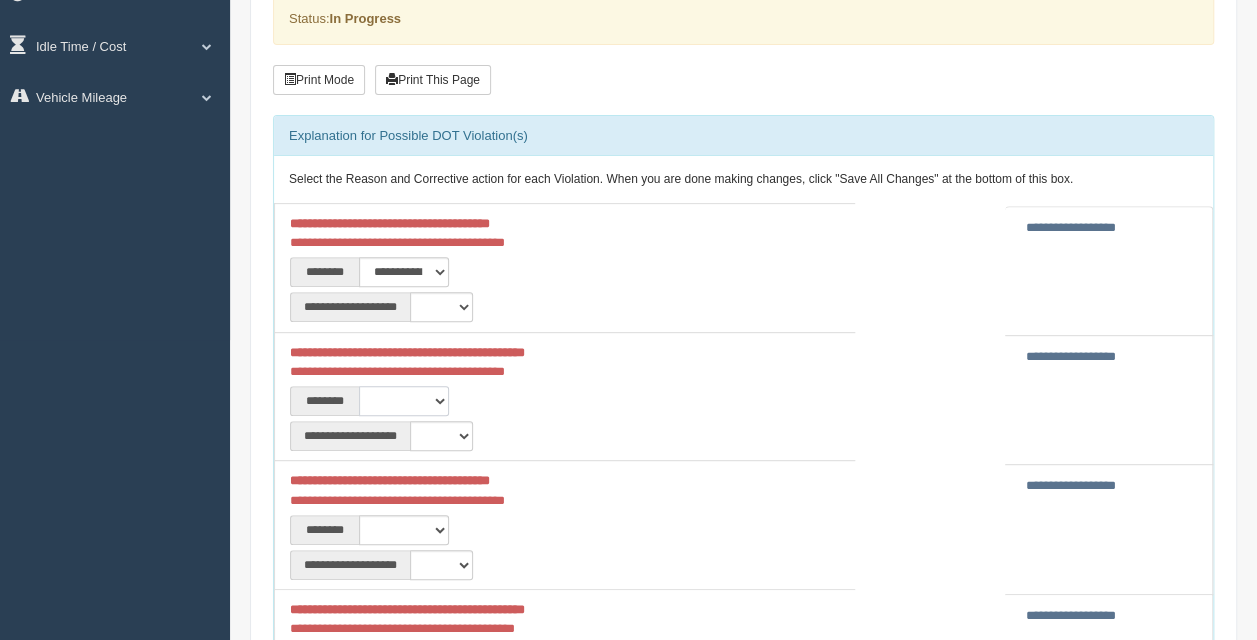 click on "**********" at bounding box center (404, 401) 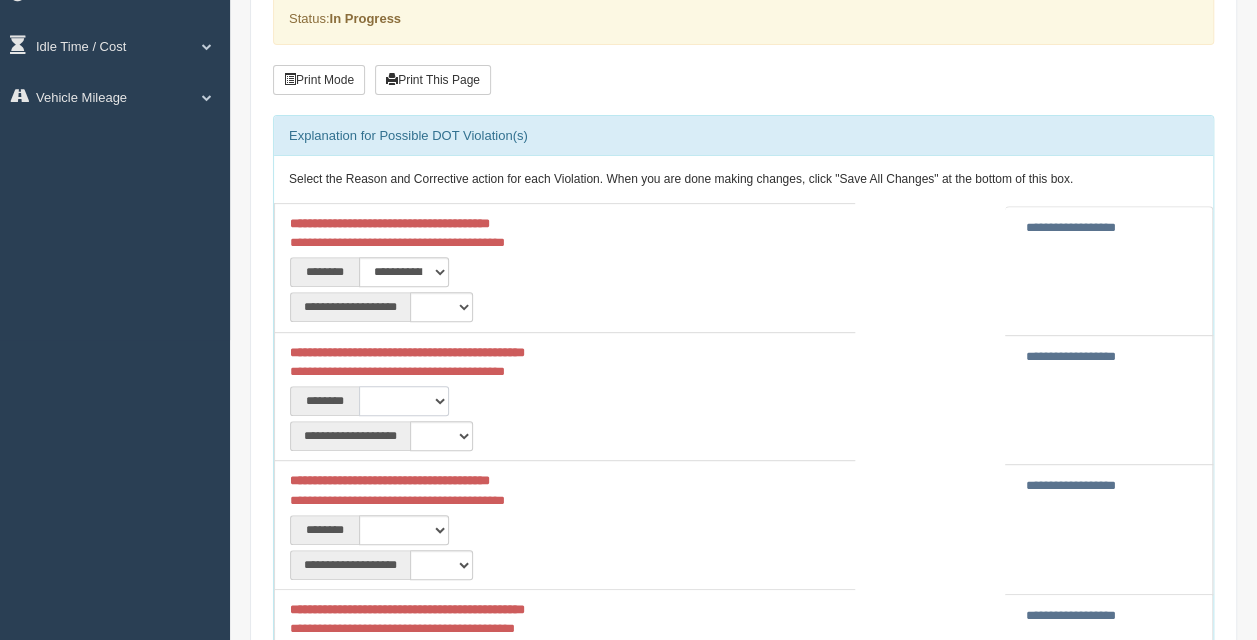 select on "***" 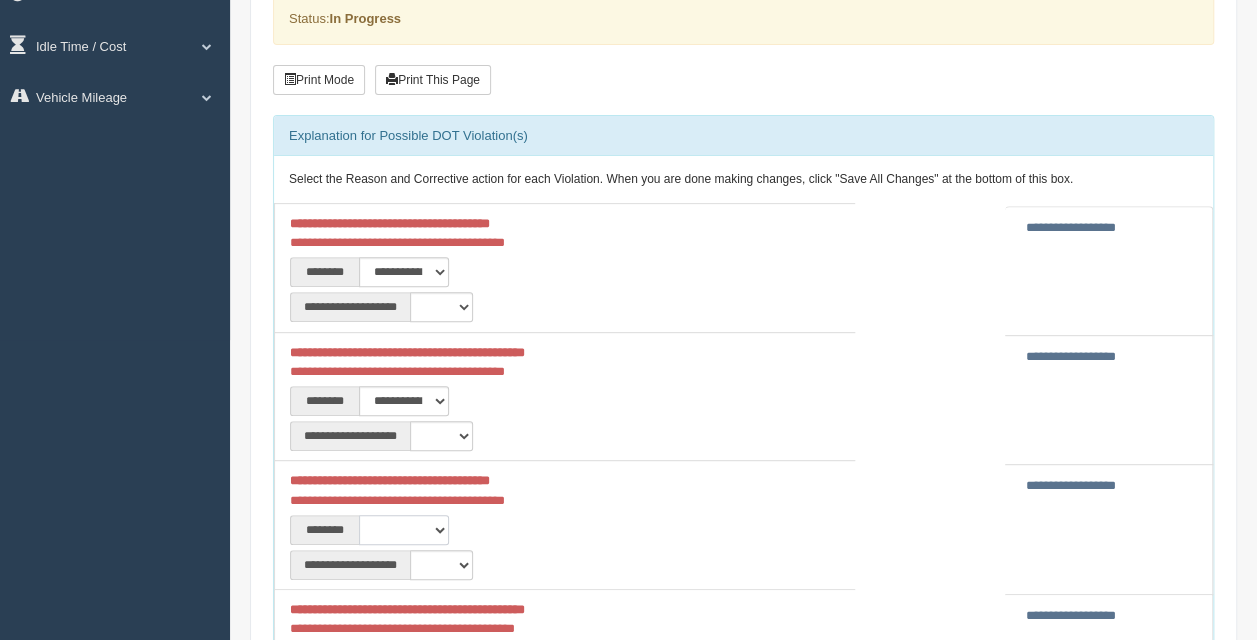 click on "**********" at bounding box center (404, 530) 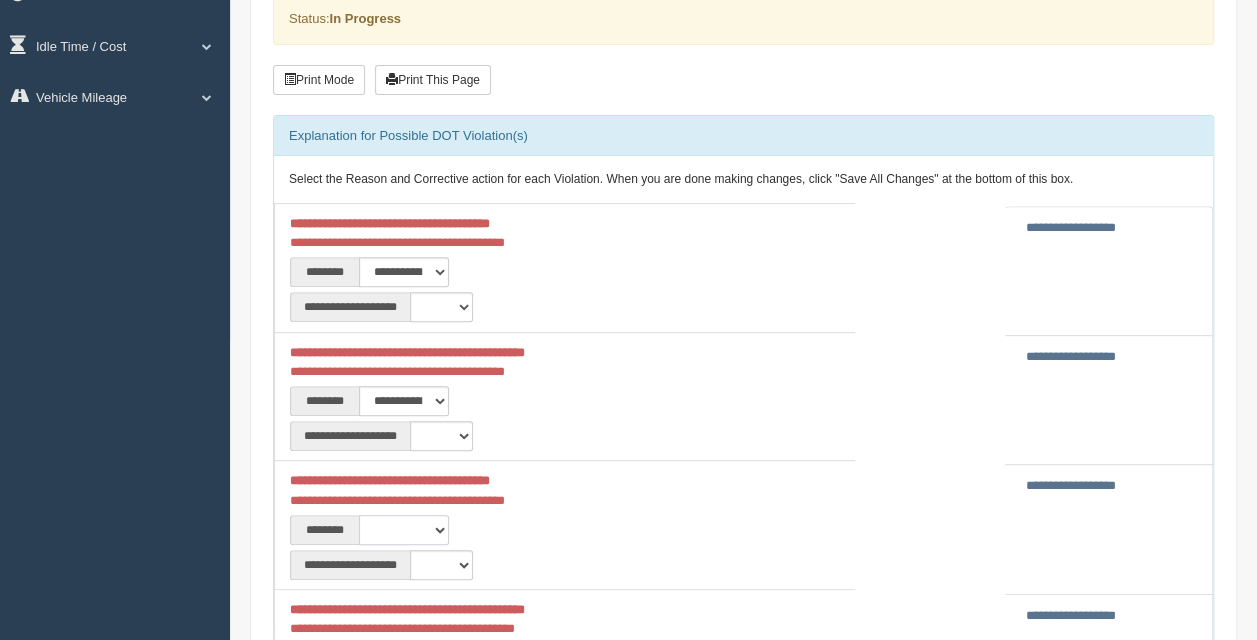 select on "***" 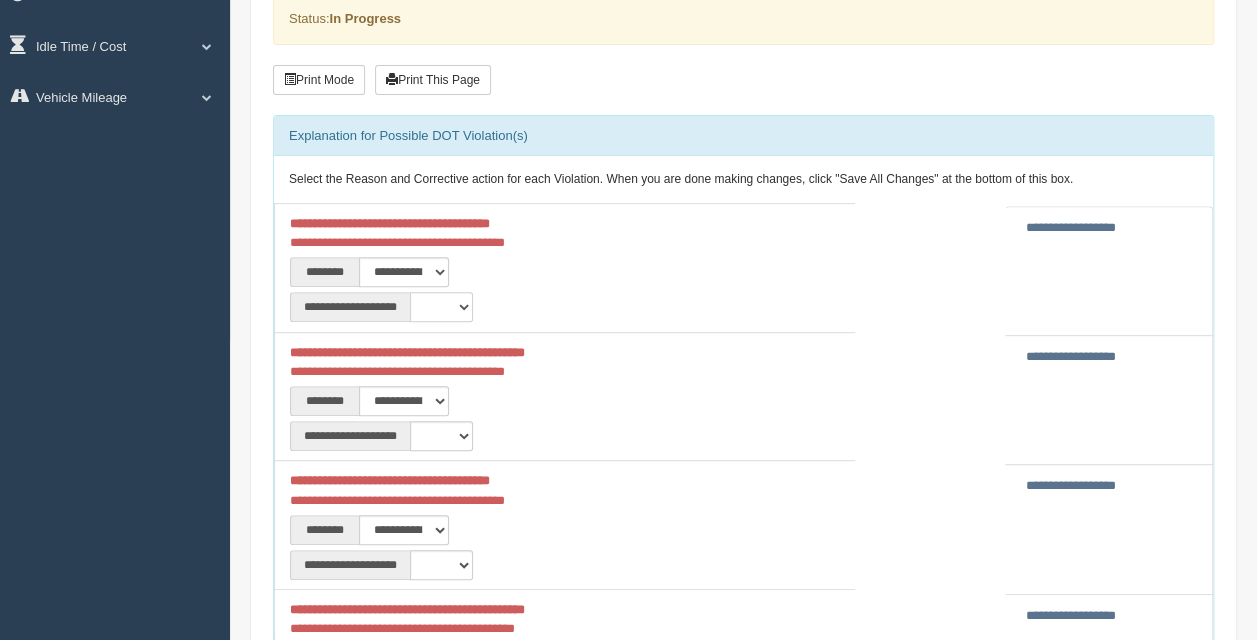 click on "**********" at bounding box center (441, 307) 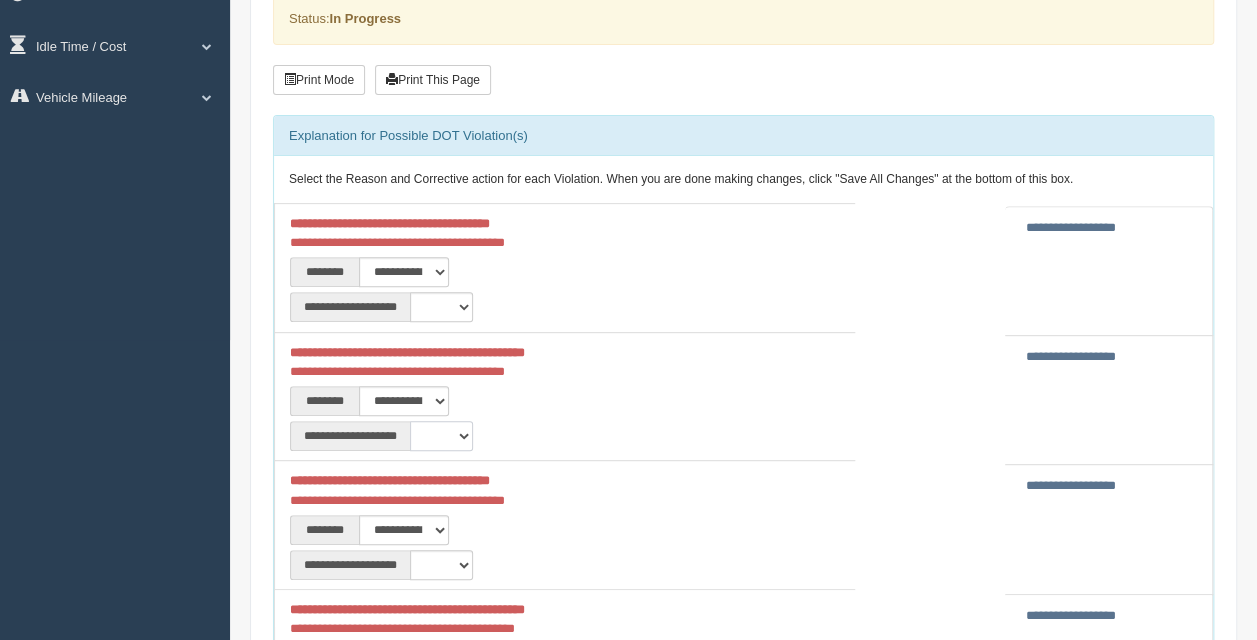 click on "**********" at bounding box center (441, 436) 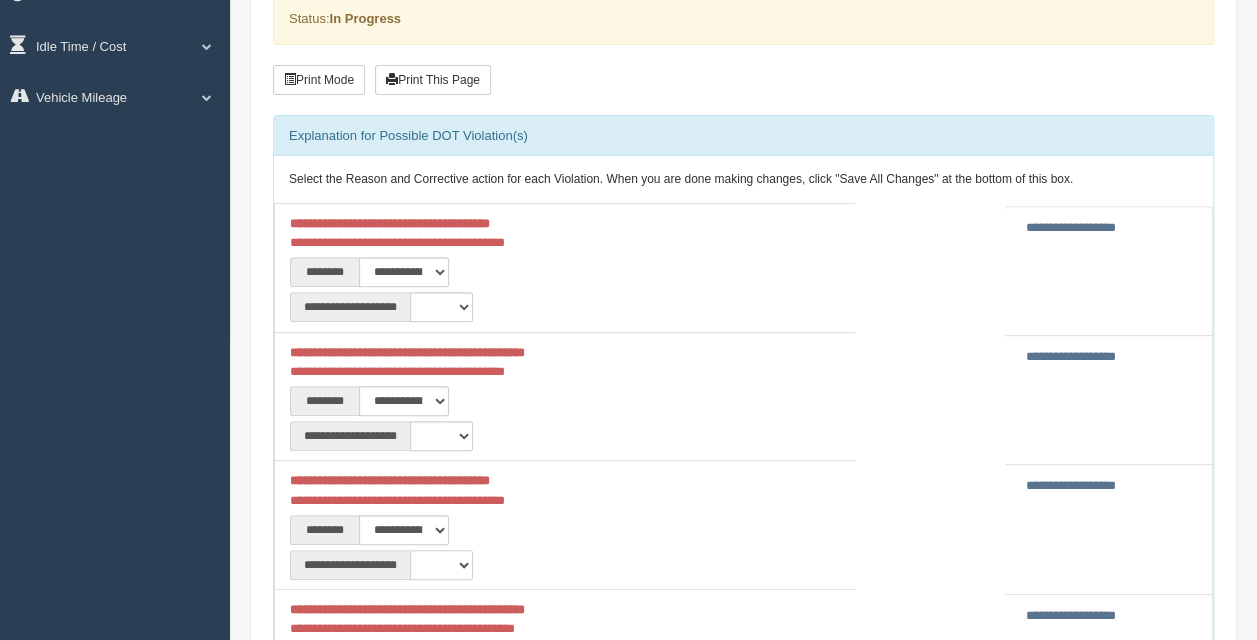 click on "**********" at bounding box center (441, 565) 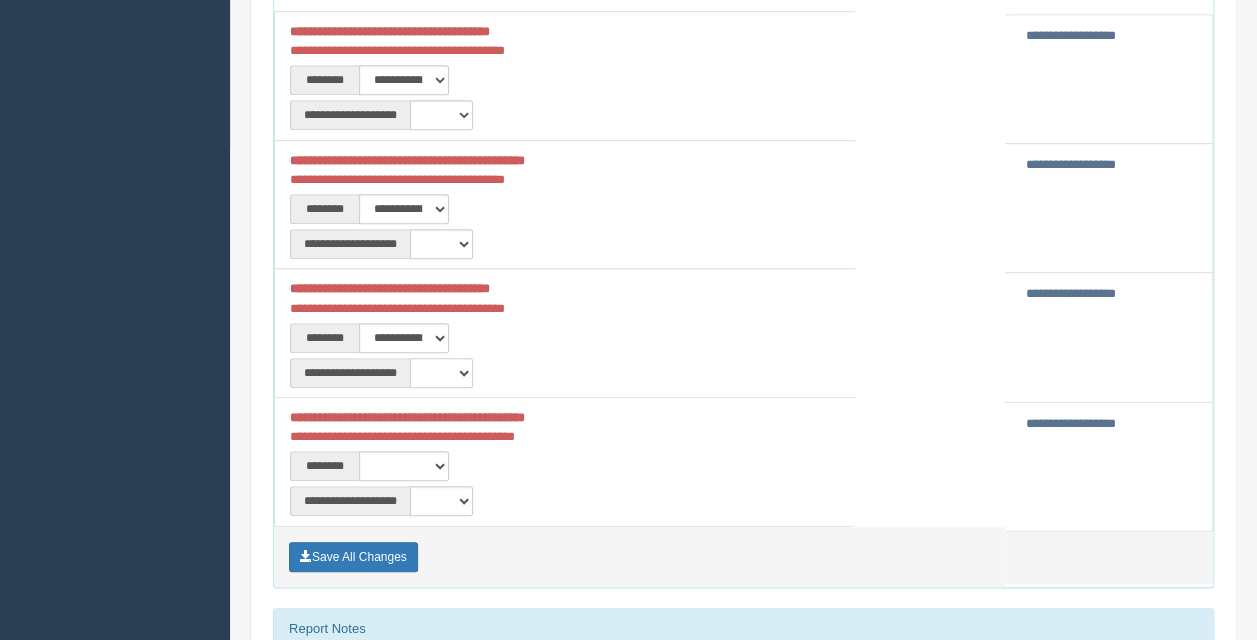 scroll, scrollTop: 500, scrollLeft: 0, axis: vertical 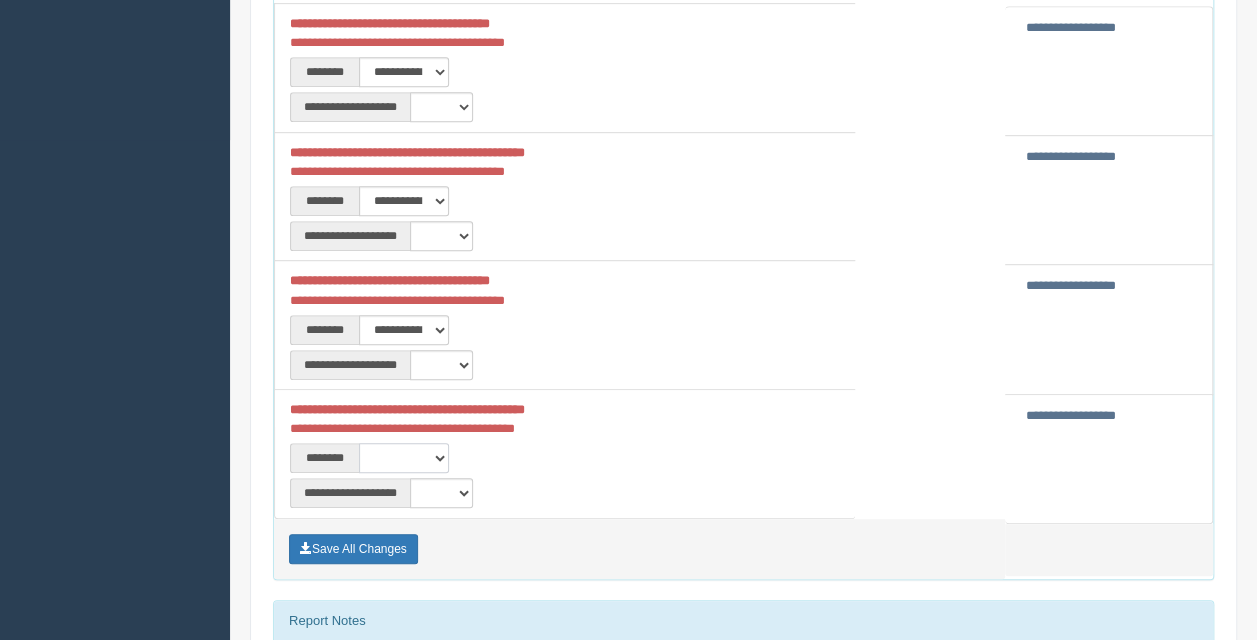 click on "**********" at bounding box center (404, 458) 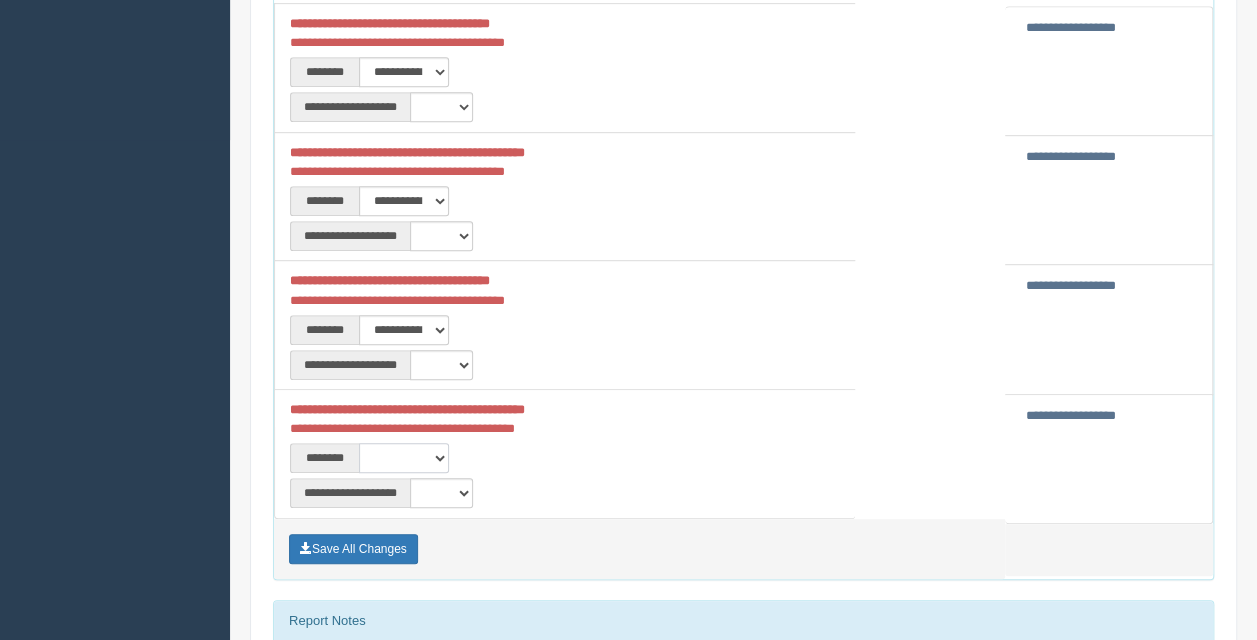 select on "***" 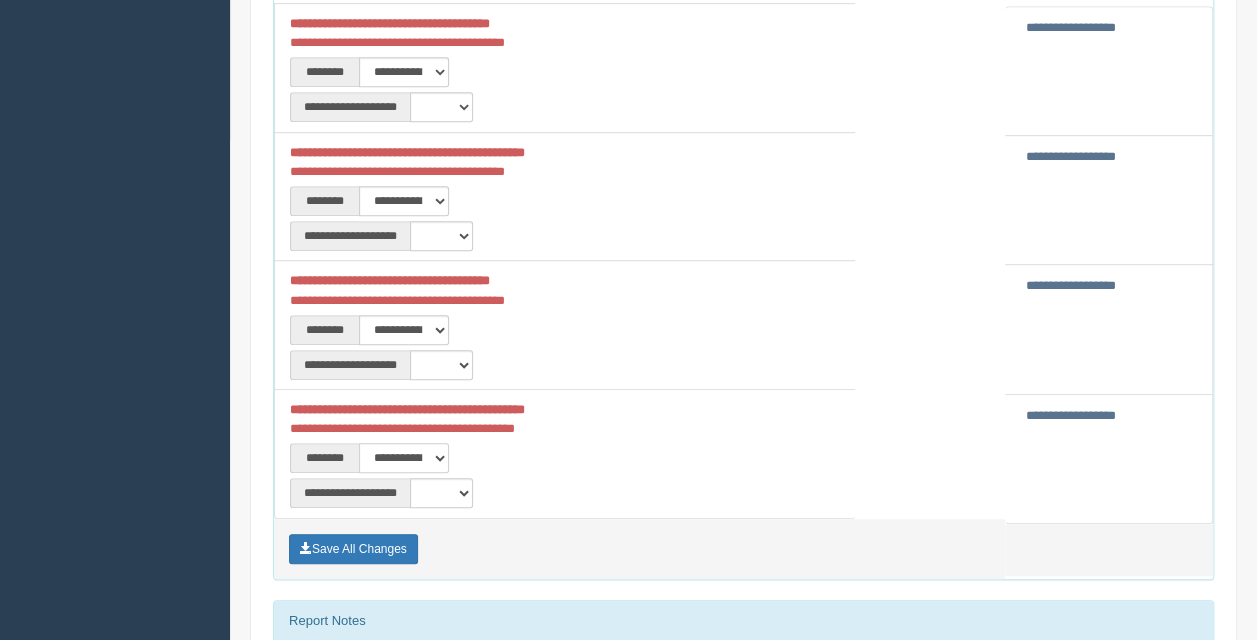 click on "**********" at bounding box center (404, 458) 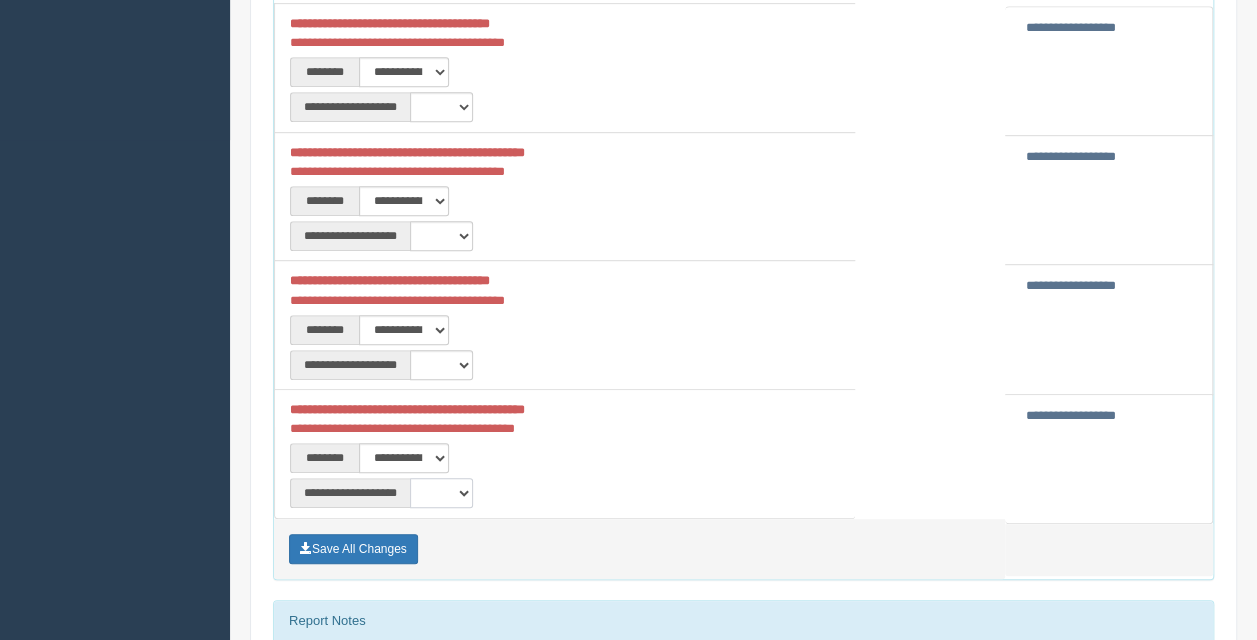 click on "**********" at bounding box center (441, 493) 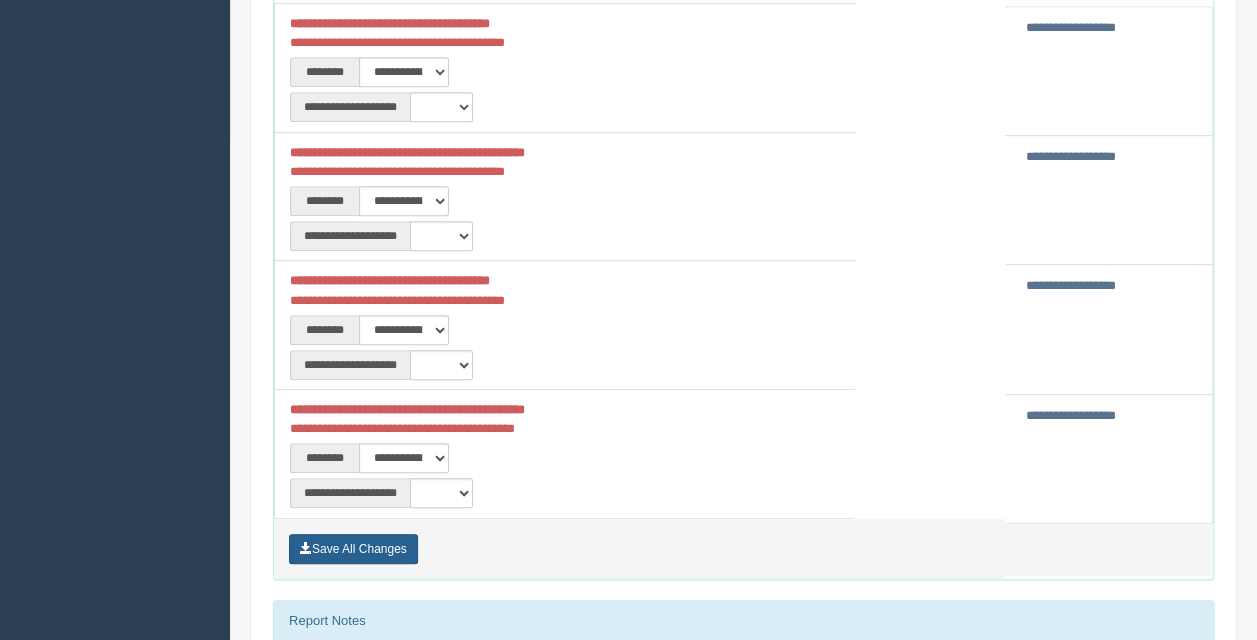 click on "Save All Changes" at bounding box center [353, 549] 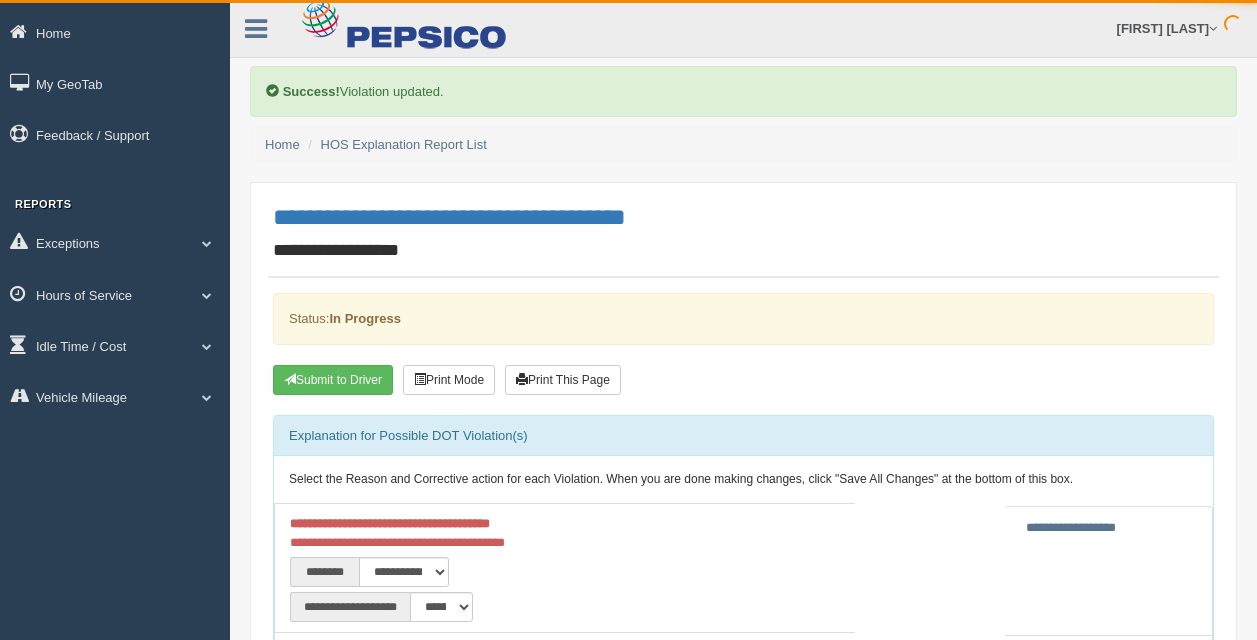 scroll, scrollTop: 0, scrollLeft: 0, axis: both 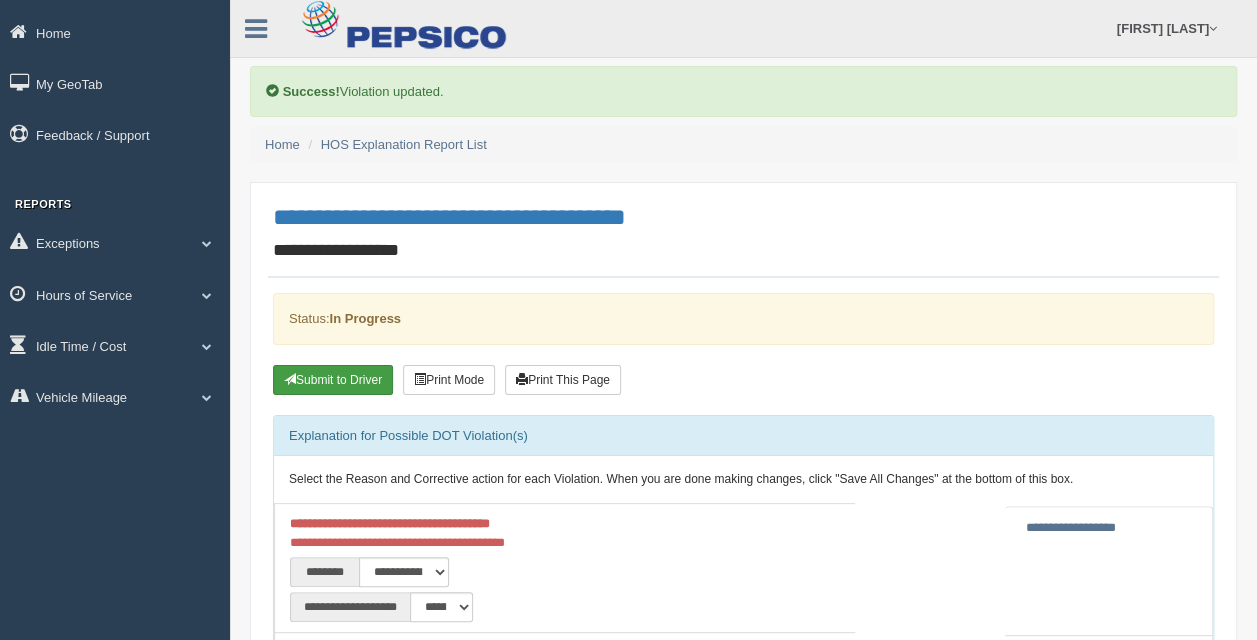 click on "Submit to Driver" at bounding box center [333, 380] 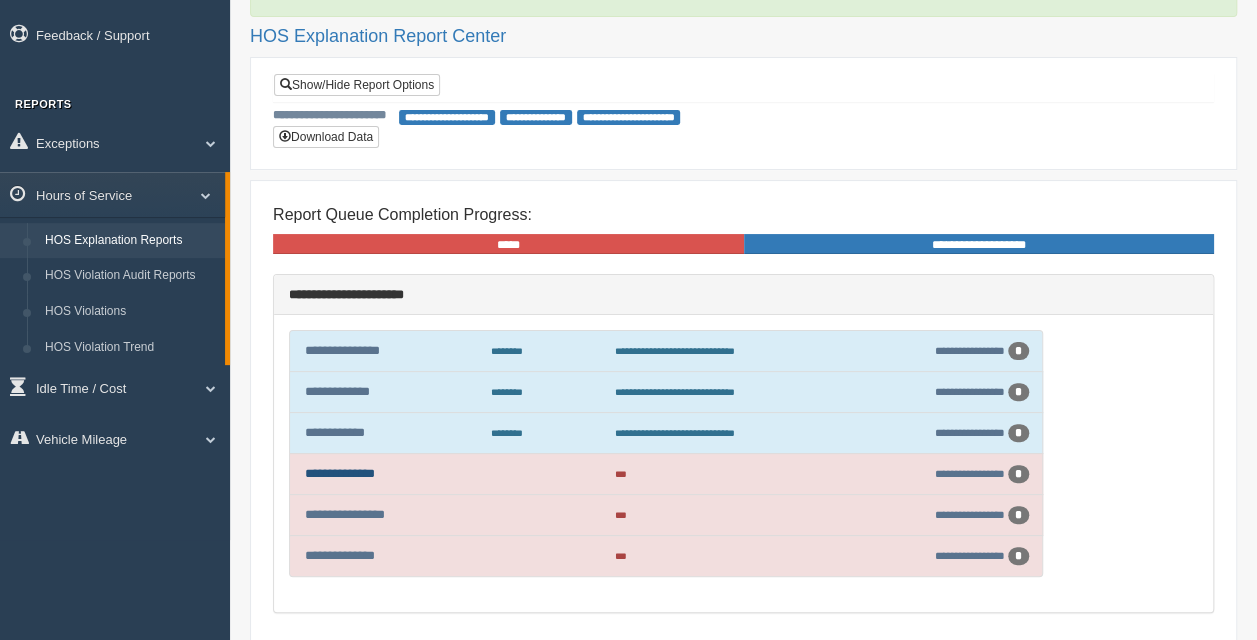 scroll, scrollTop: 186, scrollLeft: 0, axis: vertical 